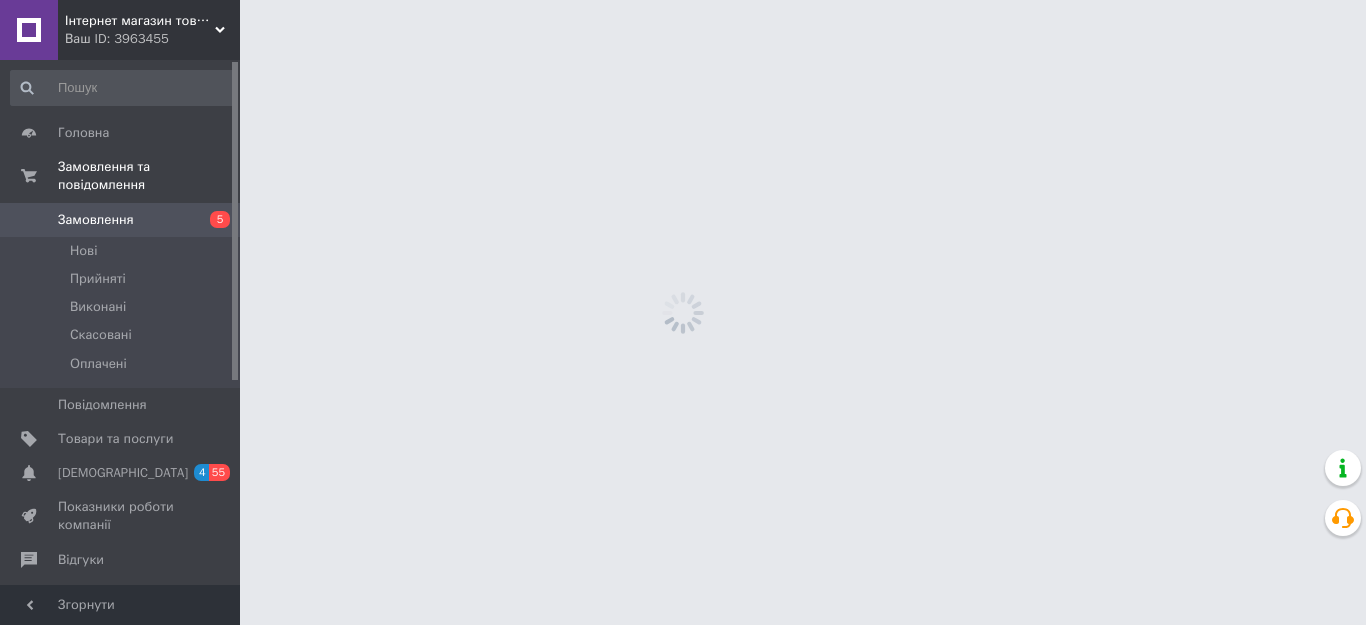 scroll, scrollTop: 0, scrollLeft: 0, axis: both 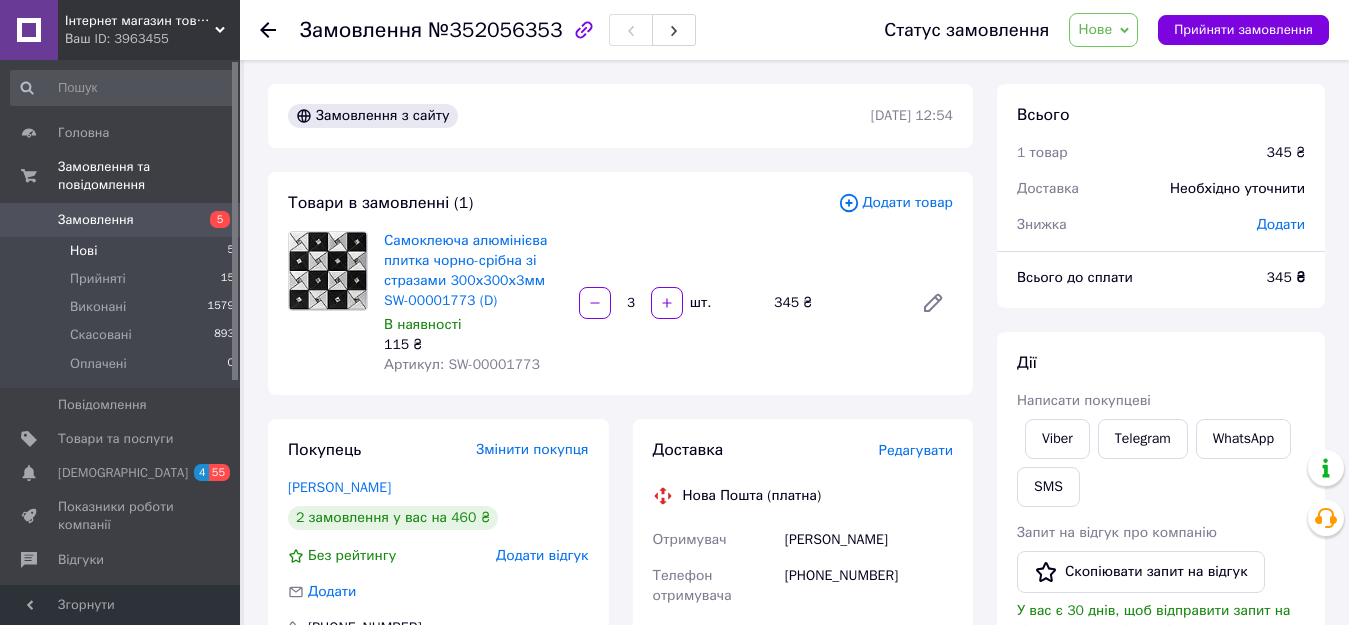 click on "Нові" at bounding box center (83, 251) 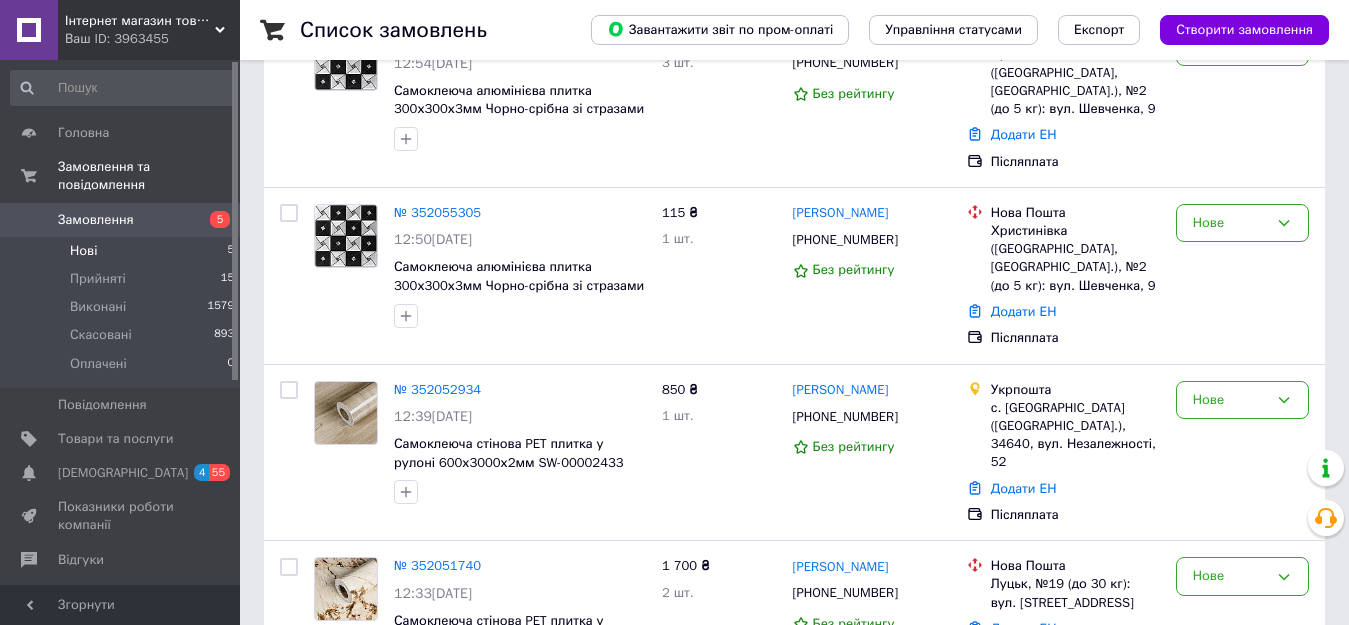 scroll, scrollTop: 0, scrollLeft: 0, axis: both 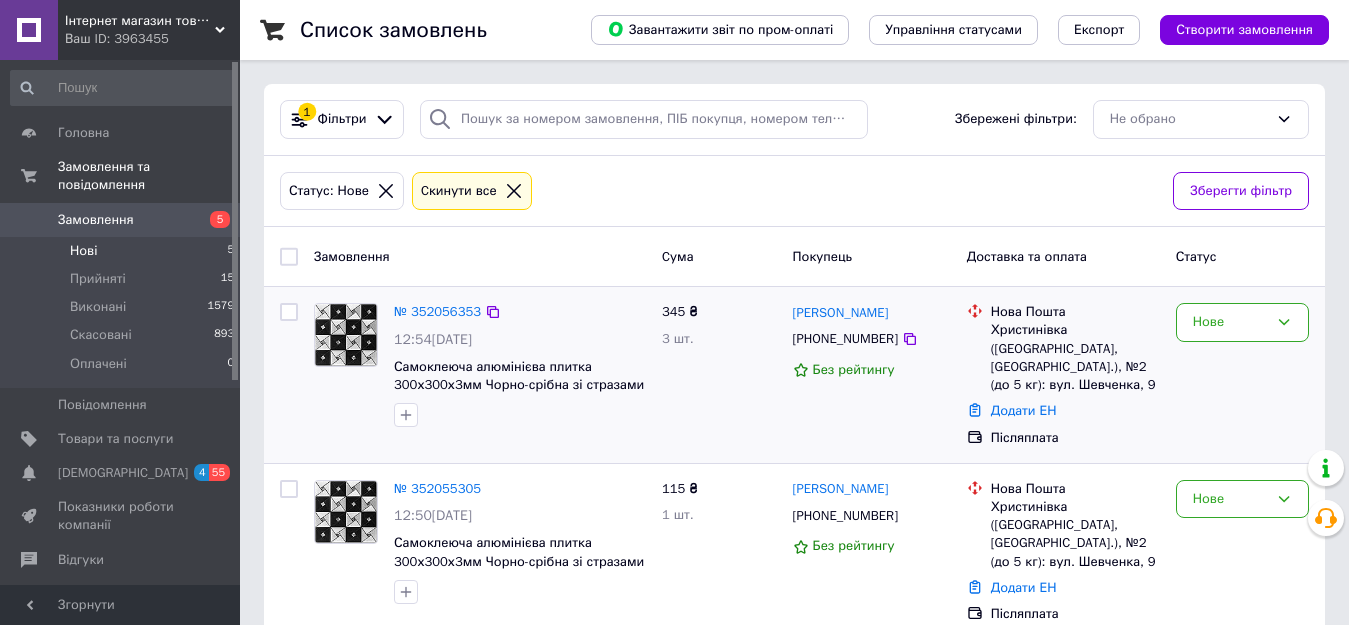 click on "12:54[DATE]" at bounding box center (433, 339) 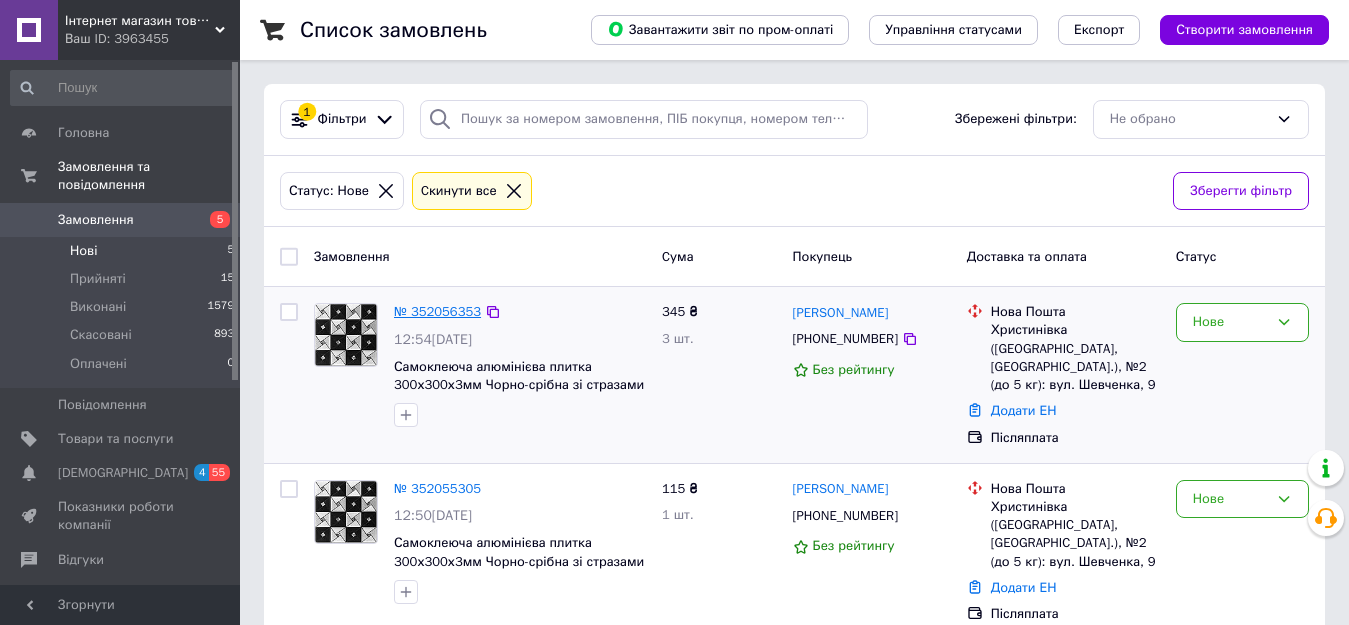 click on "№ 352056353" at bounding box center (437, 311) 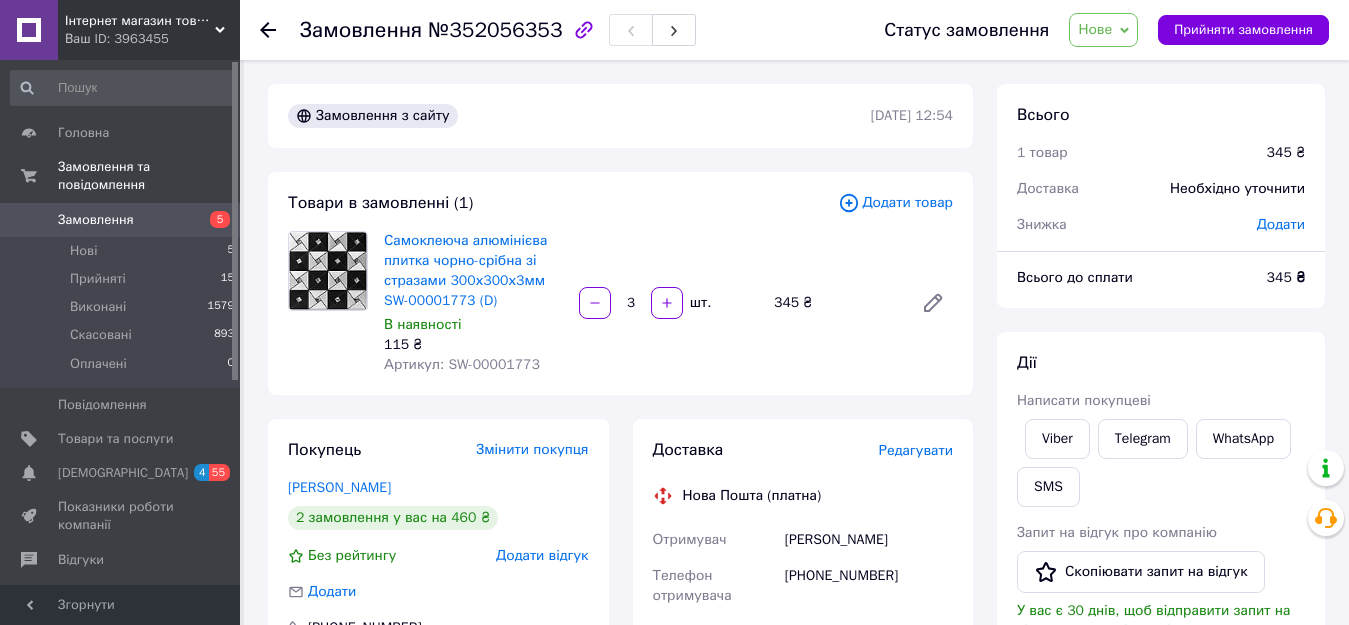 scroll, scrollTop: 100, scrollLeft: 0, axis: vertical 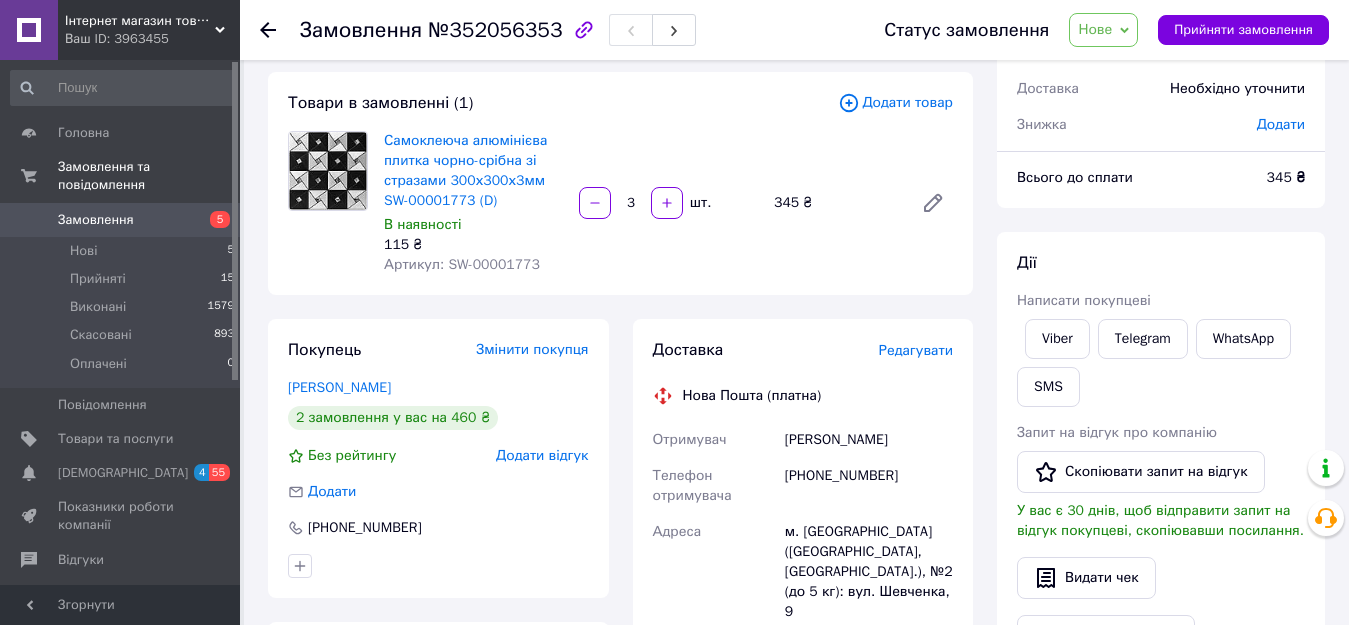 click on "Нове" at bounding box center (1095, 29) 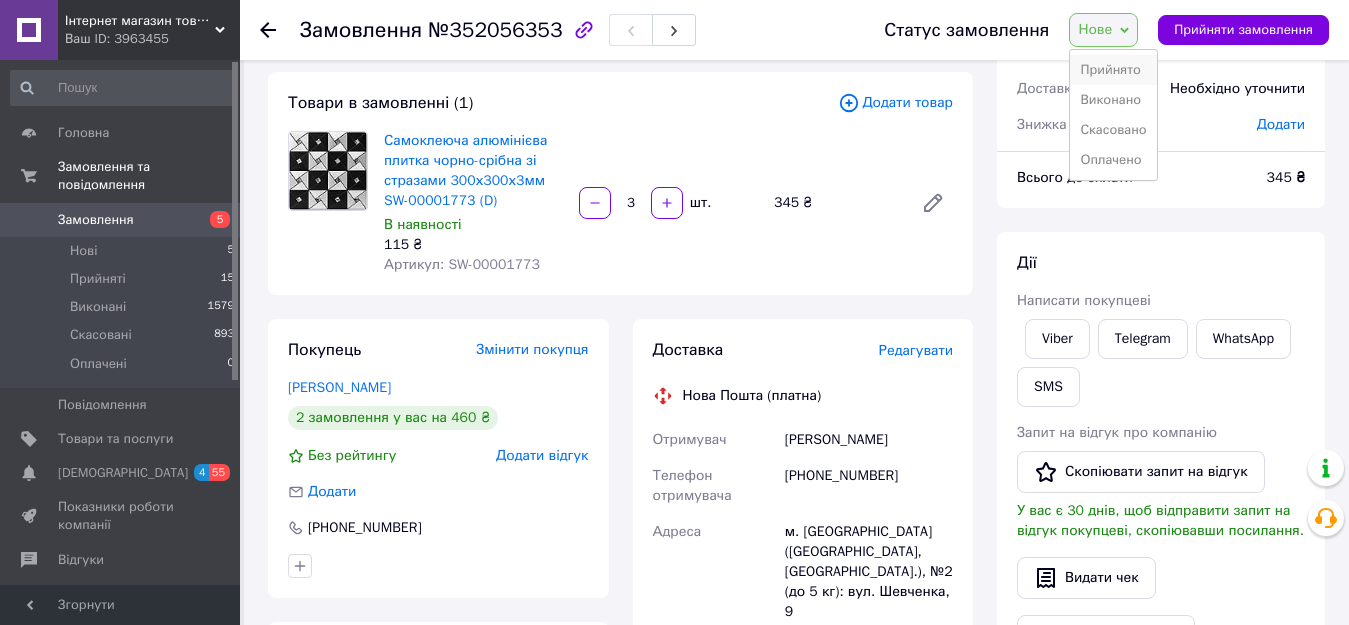 click on "Прийнято" at bounding box center [1113, 70] 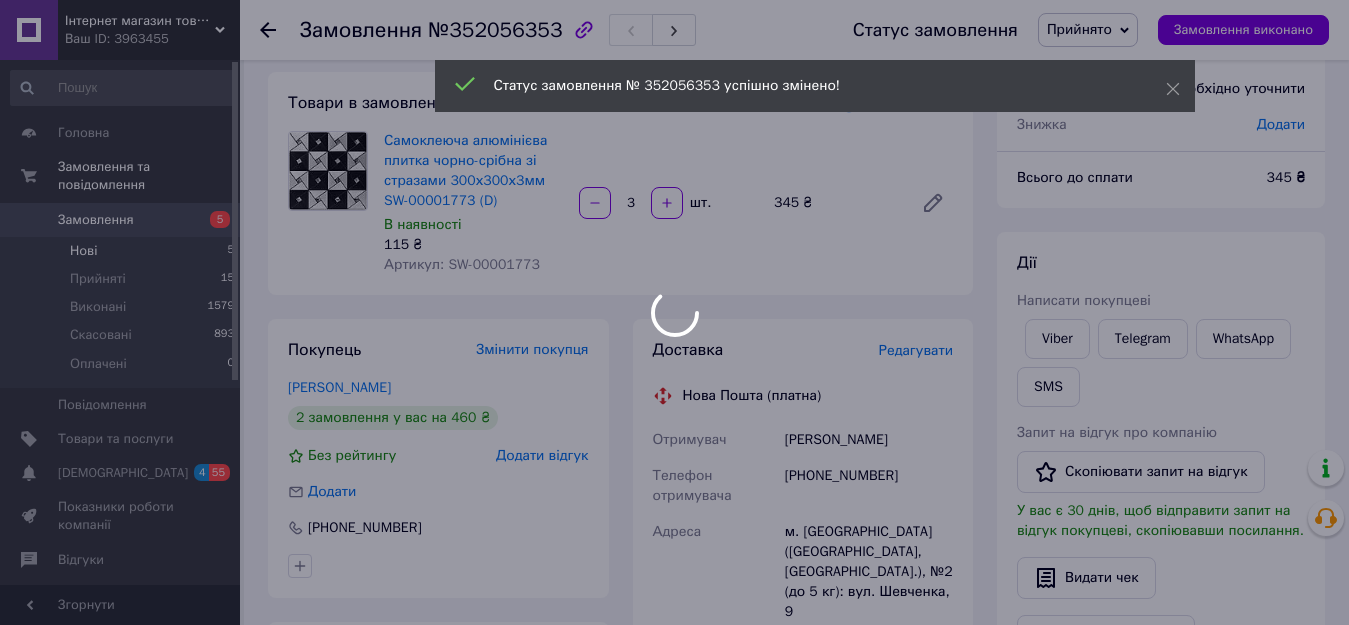 click on "Нові" at bounding box center [83, 251] 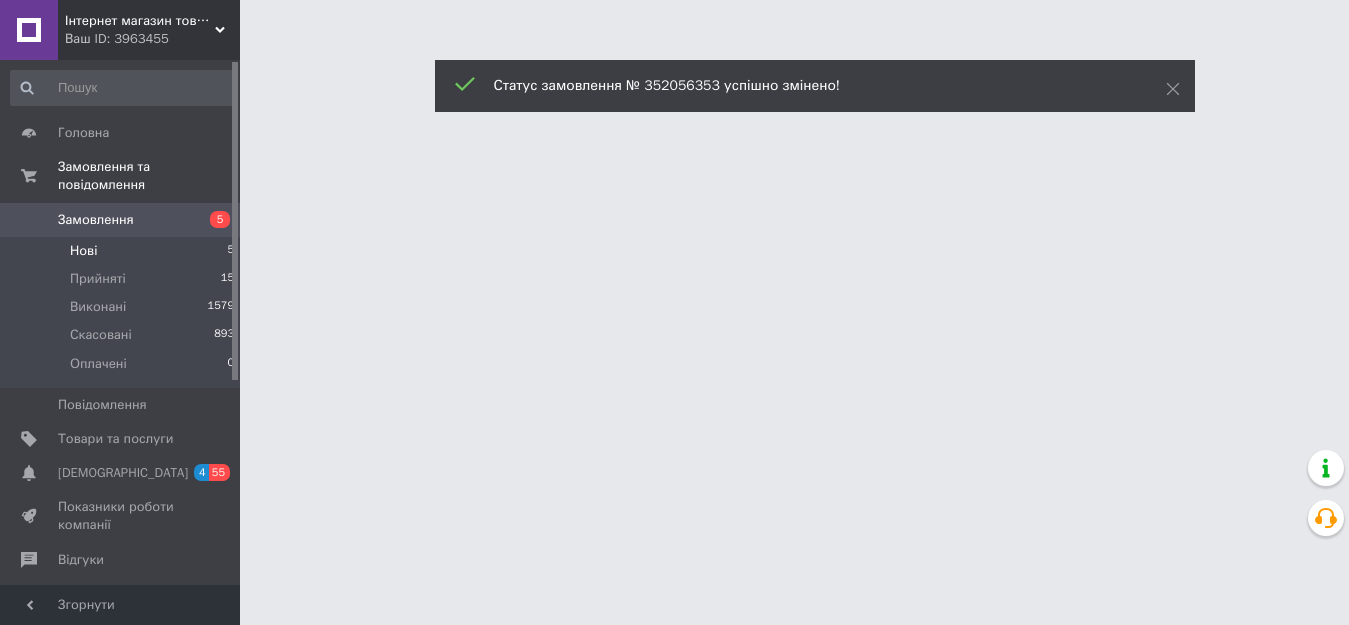 scroll, scrollTop: 0, scrollLeft: 0, axis: both 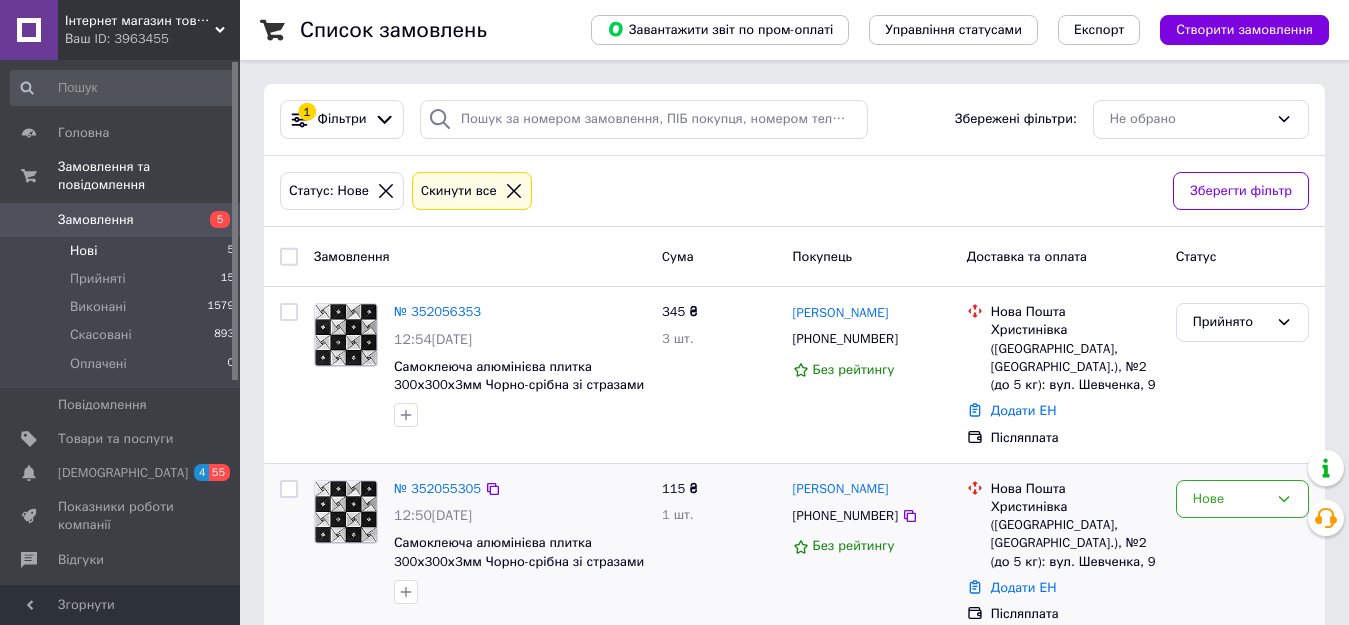 click on "Нове" at bounding box center [1242, 552] 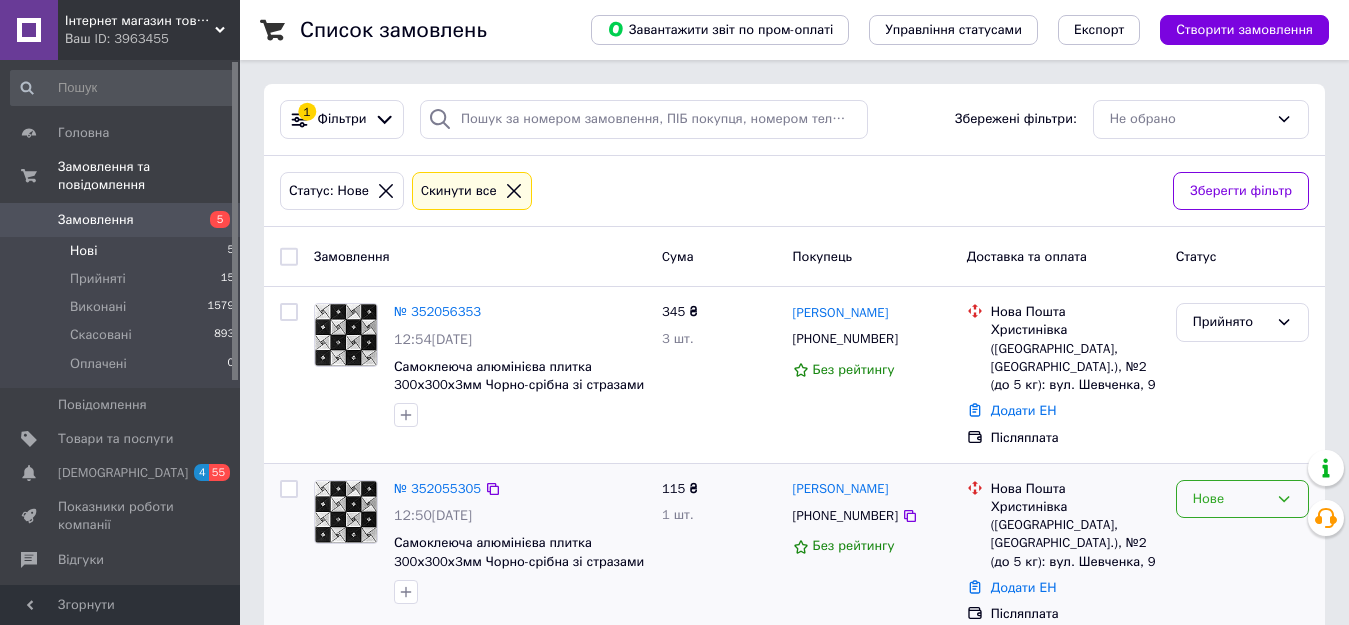 click on "Нове" at bounding box center [1230, 499] 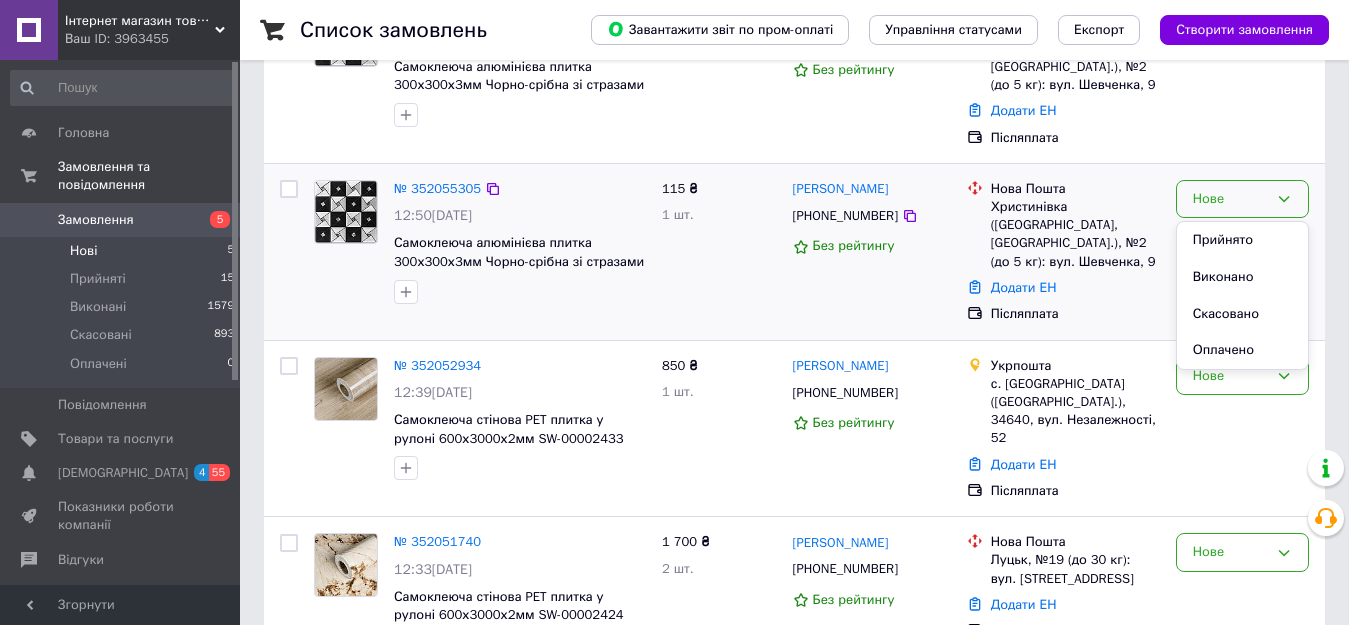 scroll, scrollTop: 400, scrollLeft: 0, axis: vertical 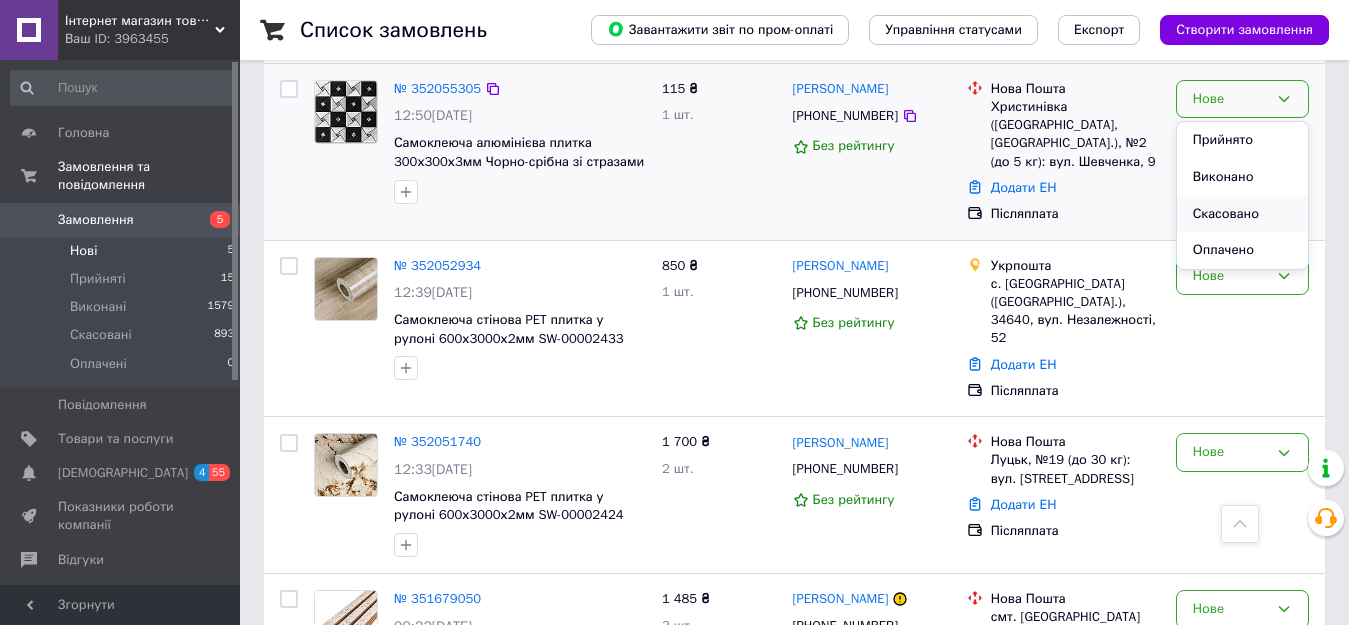 click on "Скасовано" at bounding box center (1242, 214) 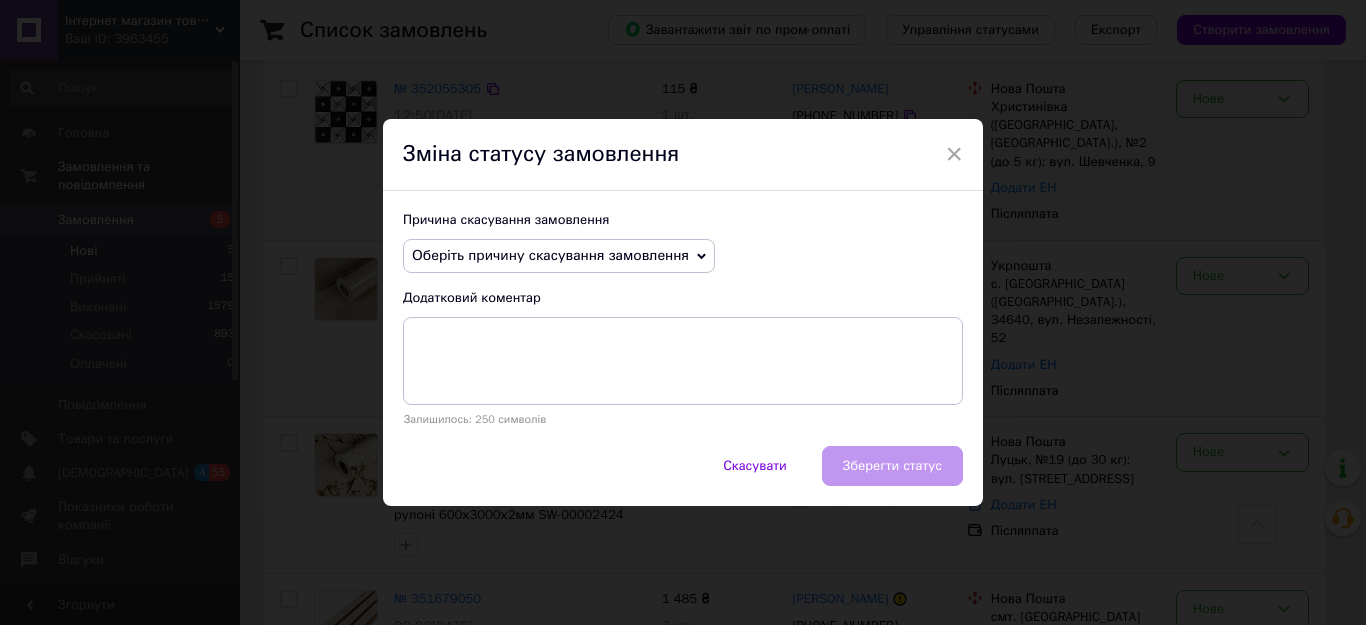 click 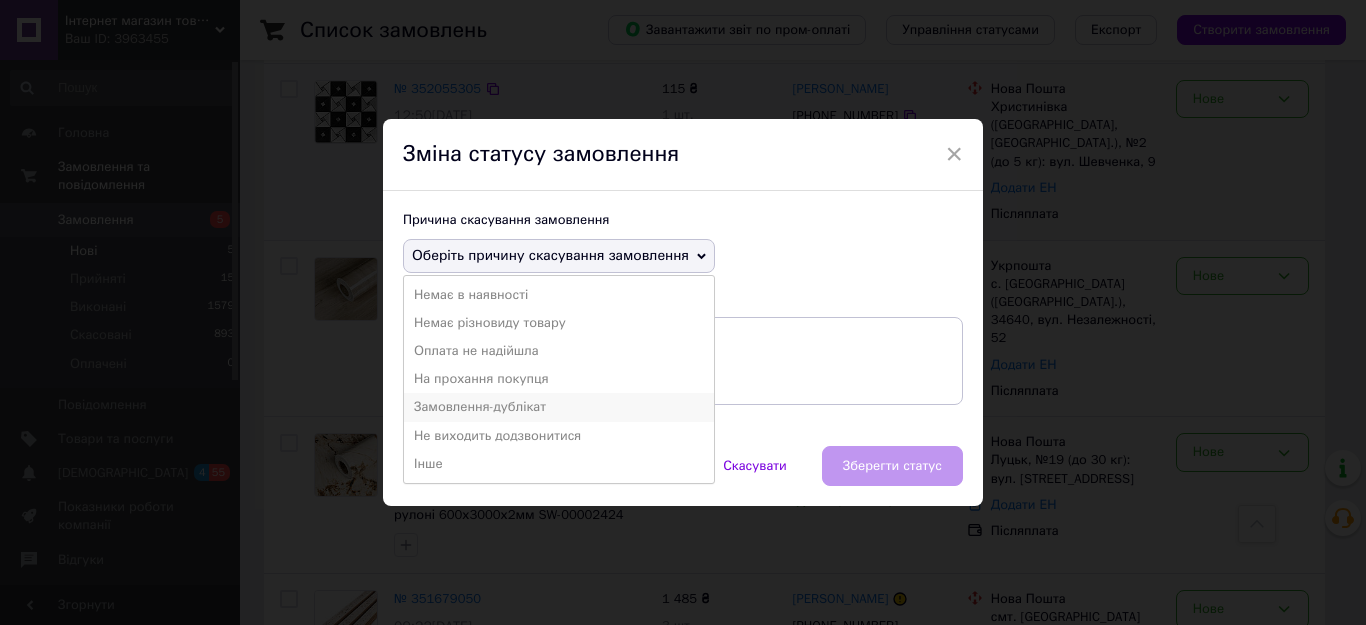 click on "Замовлення-дублікат" at bounding box center [559, 407] 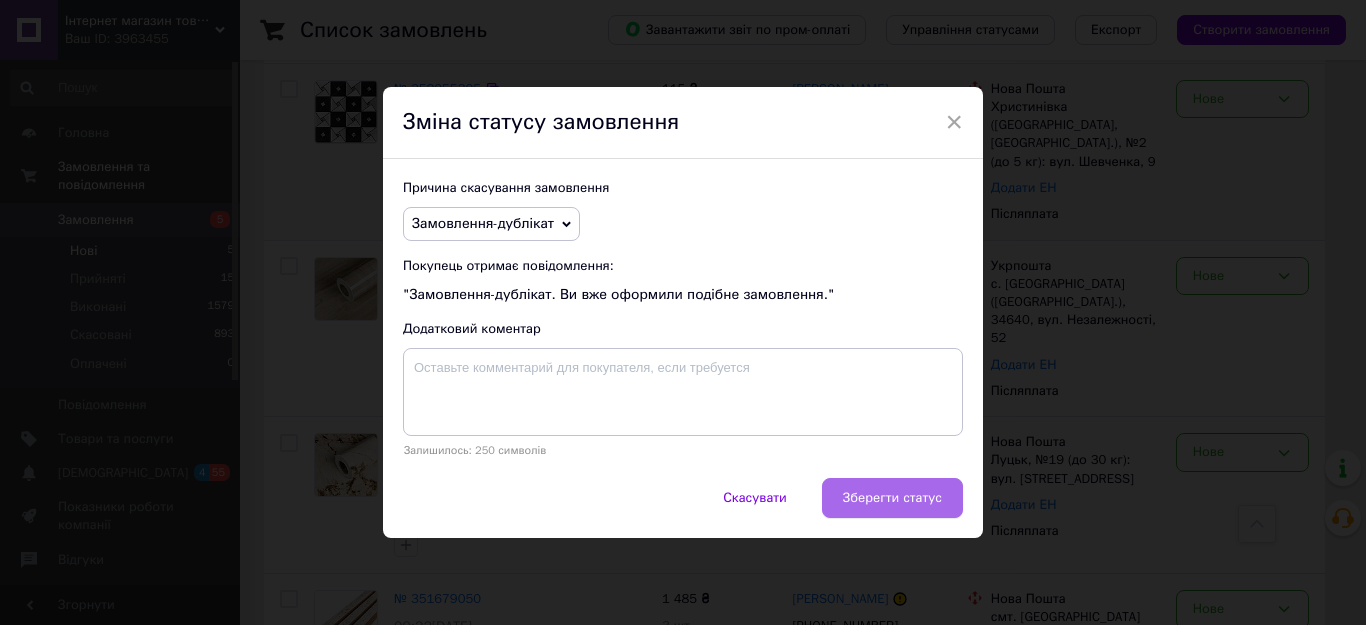 click on "Зберегти статус" at bounding box center (892, 498) 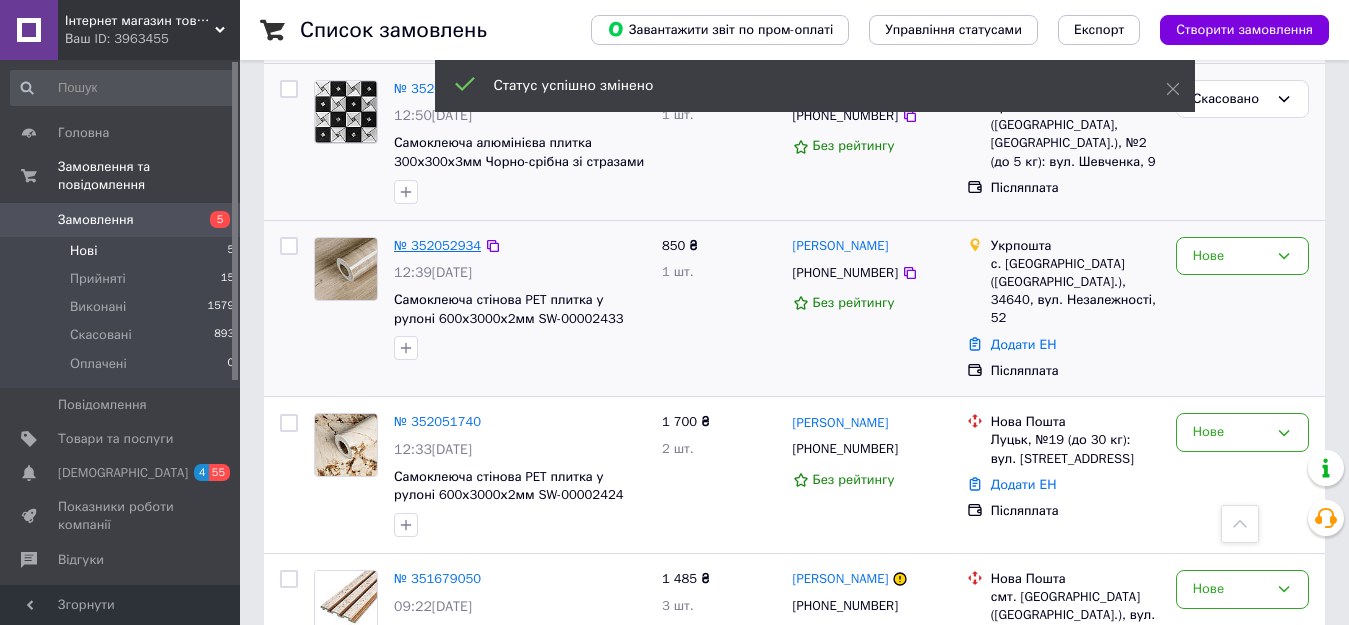 click on "№ 352052934" at bounding box center (437, 245) 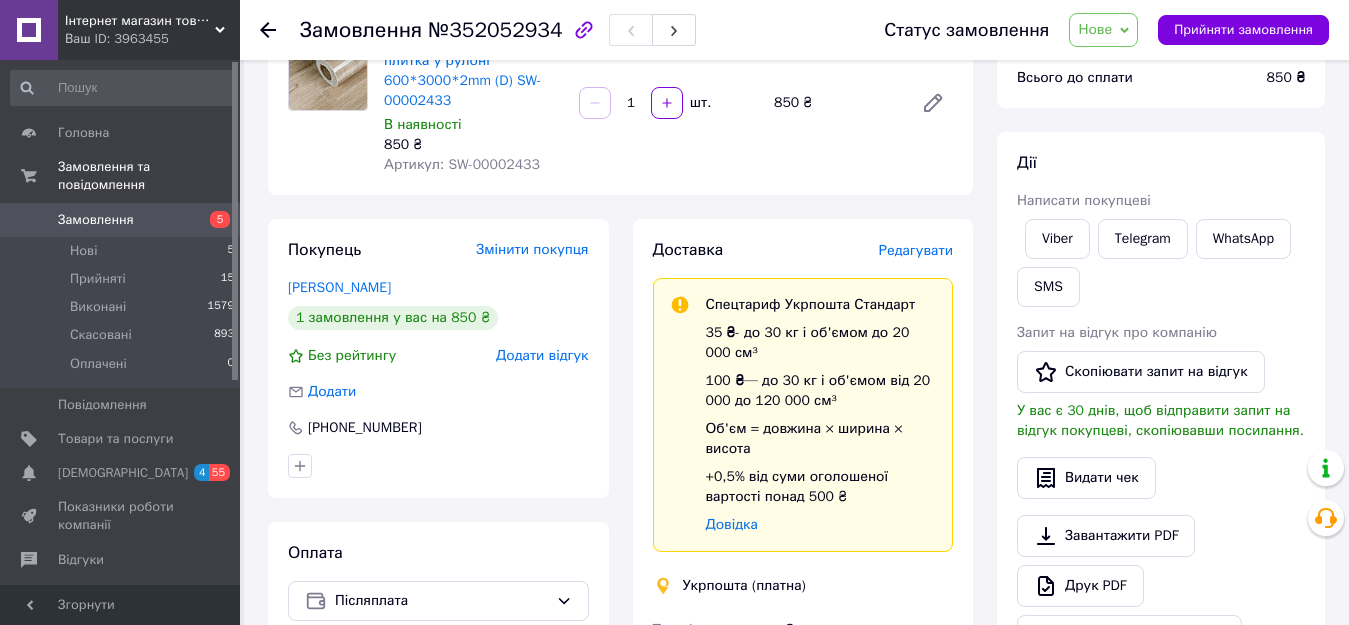 scroll, scrollTop: 400, scrollLeft: 0, axis: vertical 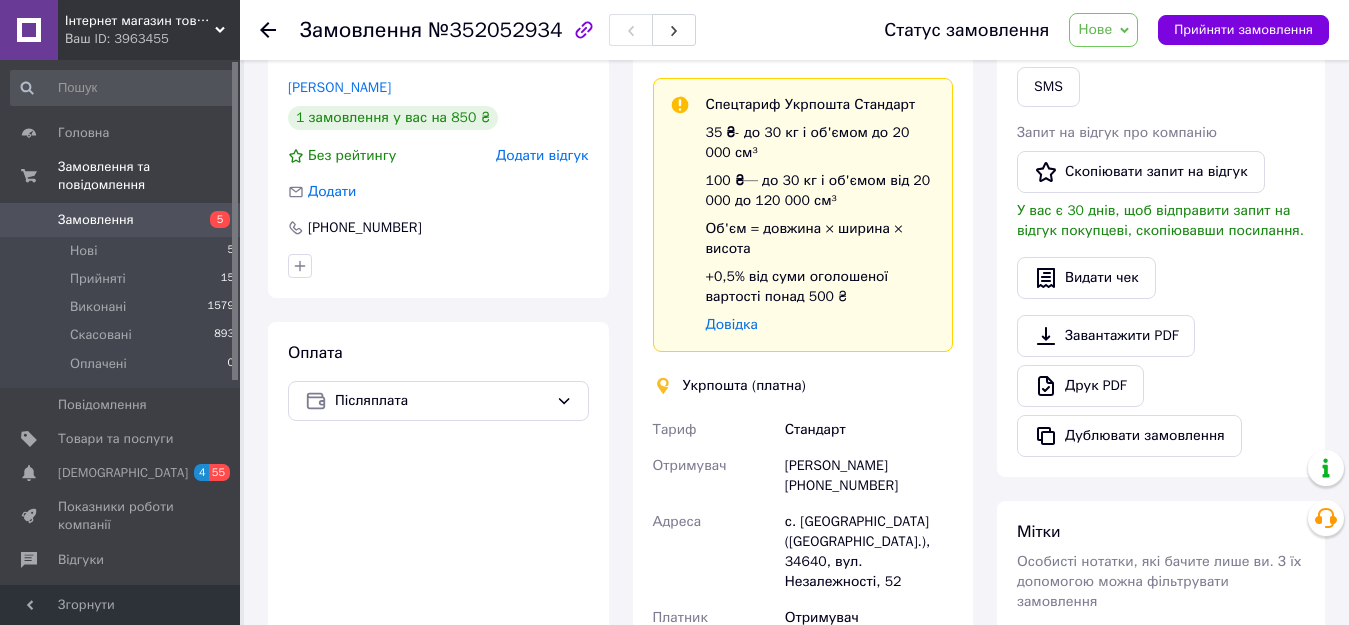 click on "Нове" at bounding box center [1095, 29] 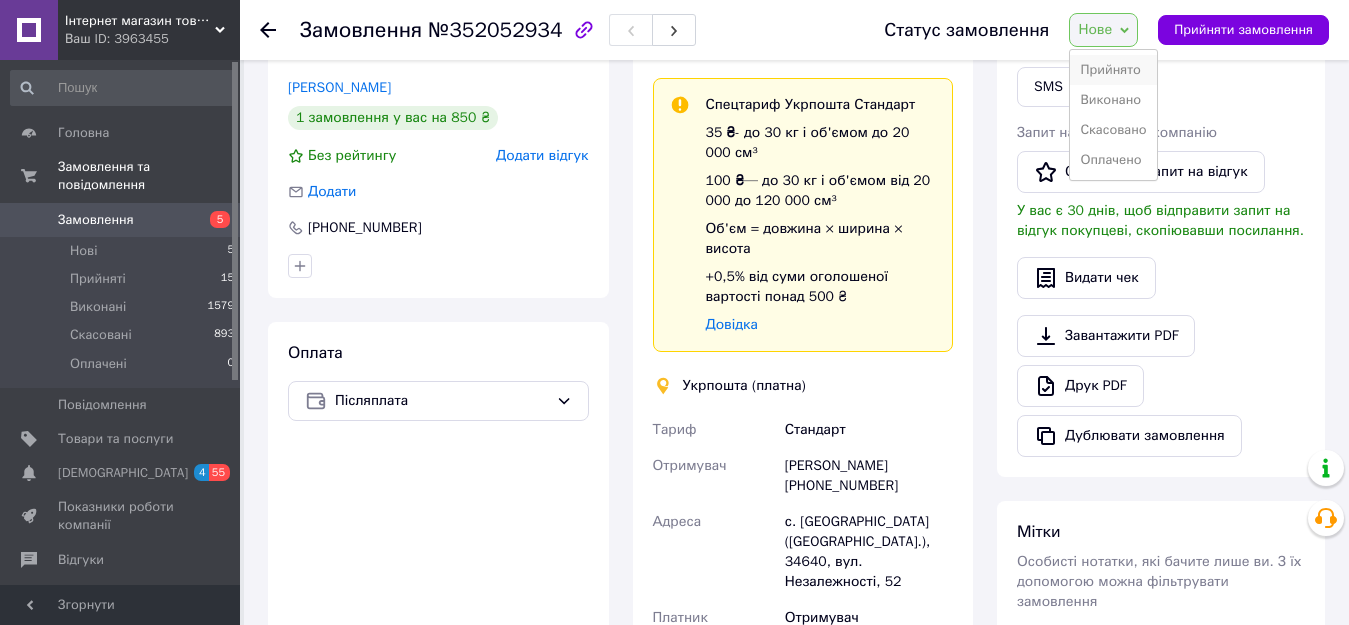 click on "Прийнято" at bounding box center (1113, 70) 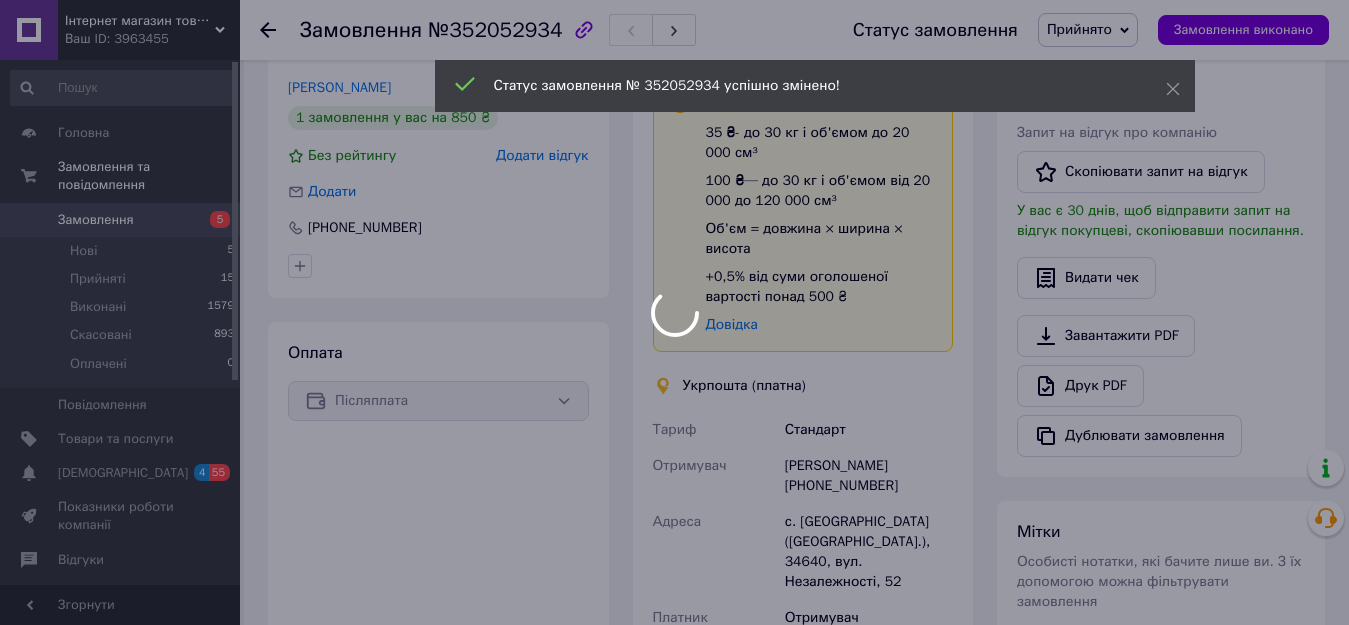 click at bounding box center (674, 312) 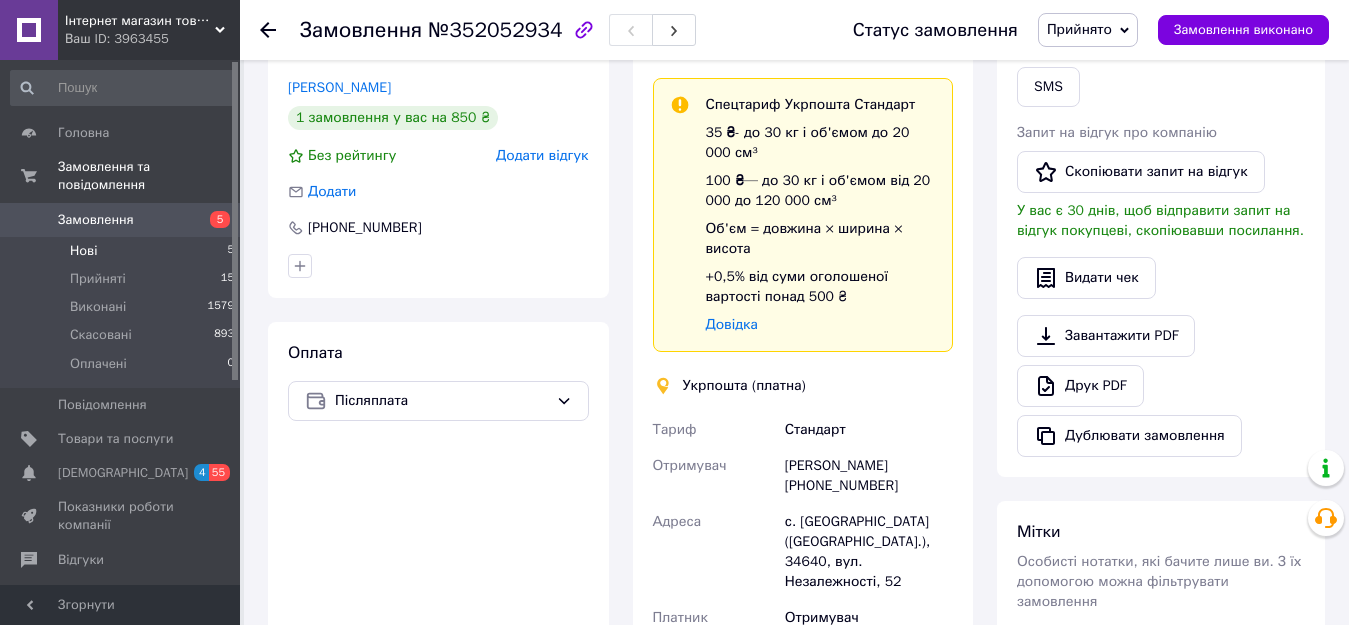 click on "Нові" at bounding box center [83, 251] 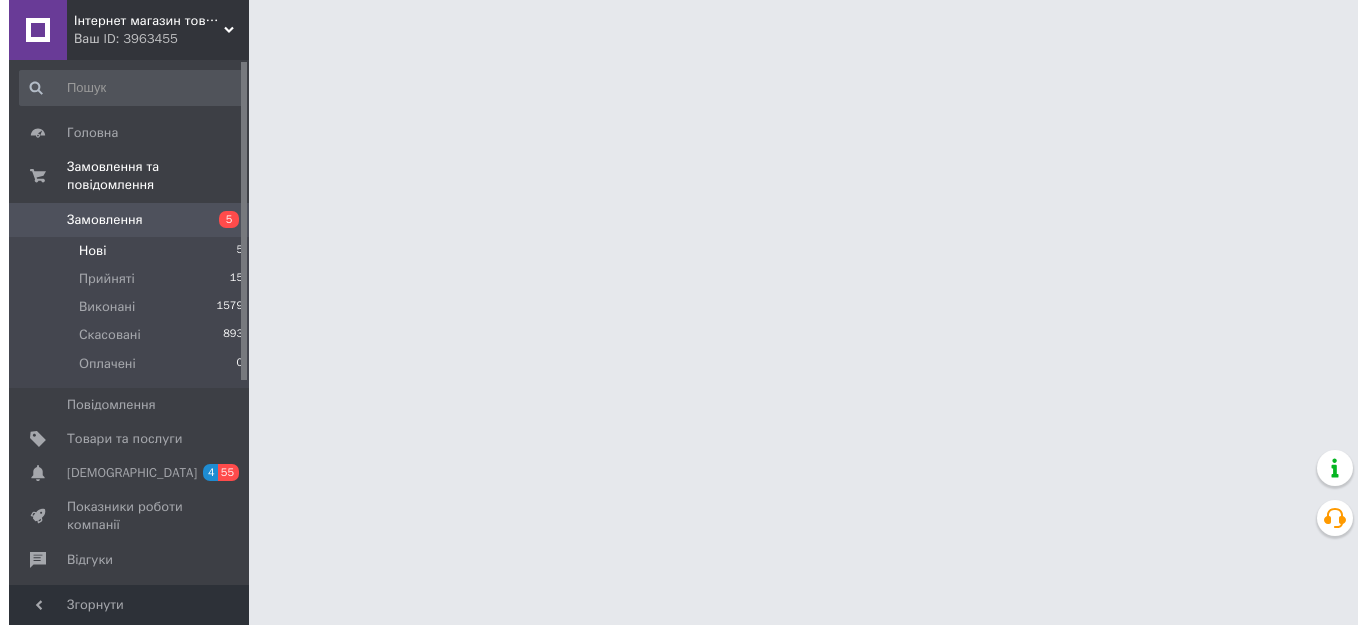scroll, scrollTop: 0, scrollLeft: 0, axis: both 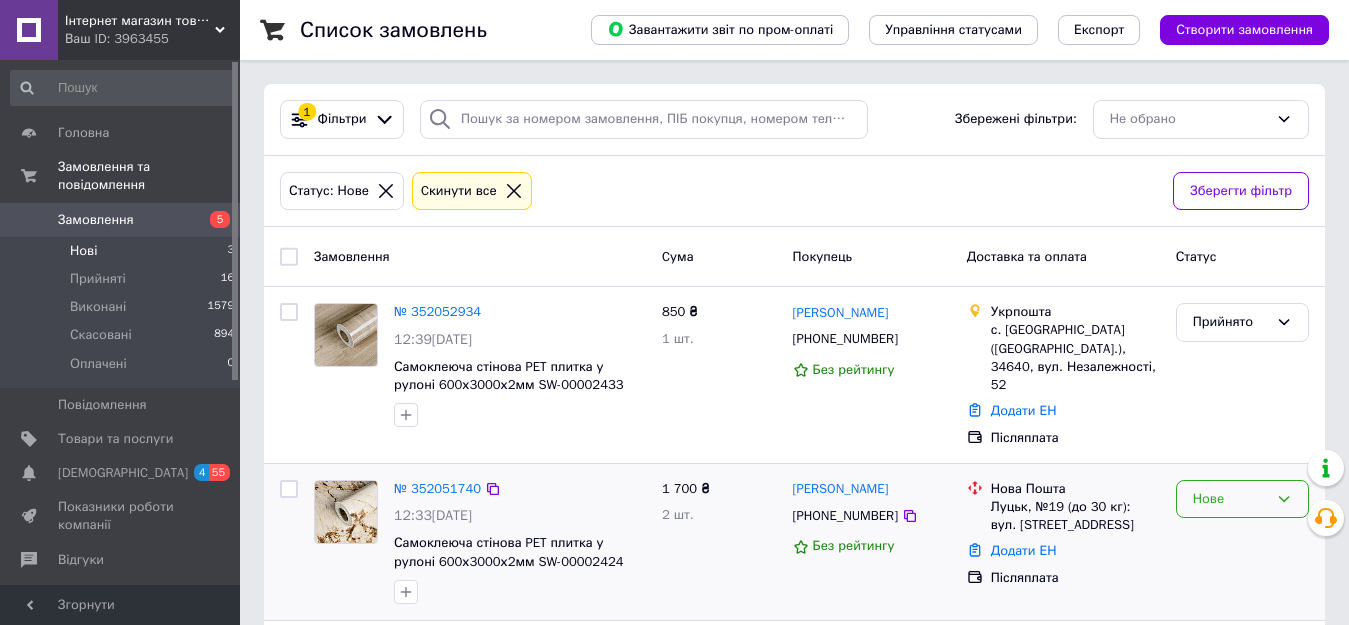 click on "Нове" at bounding box center (1230, 499) 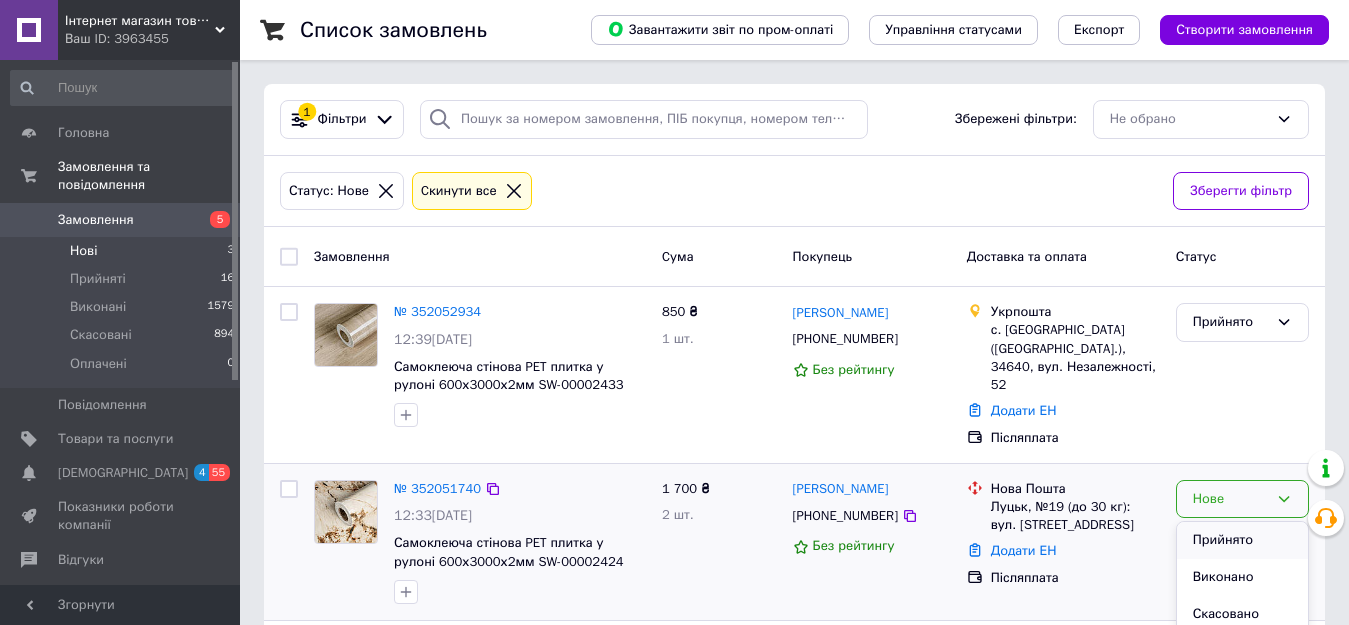 click on "Прийнято" at bounding box center (1242, 540) 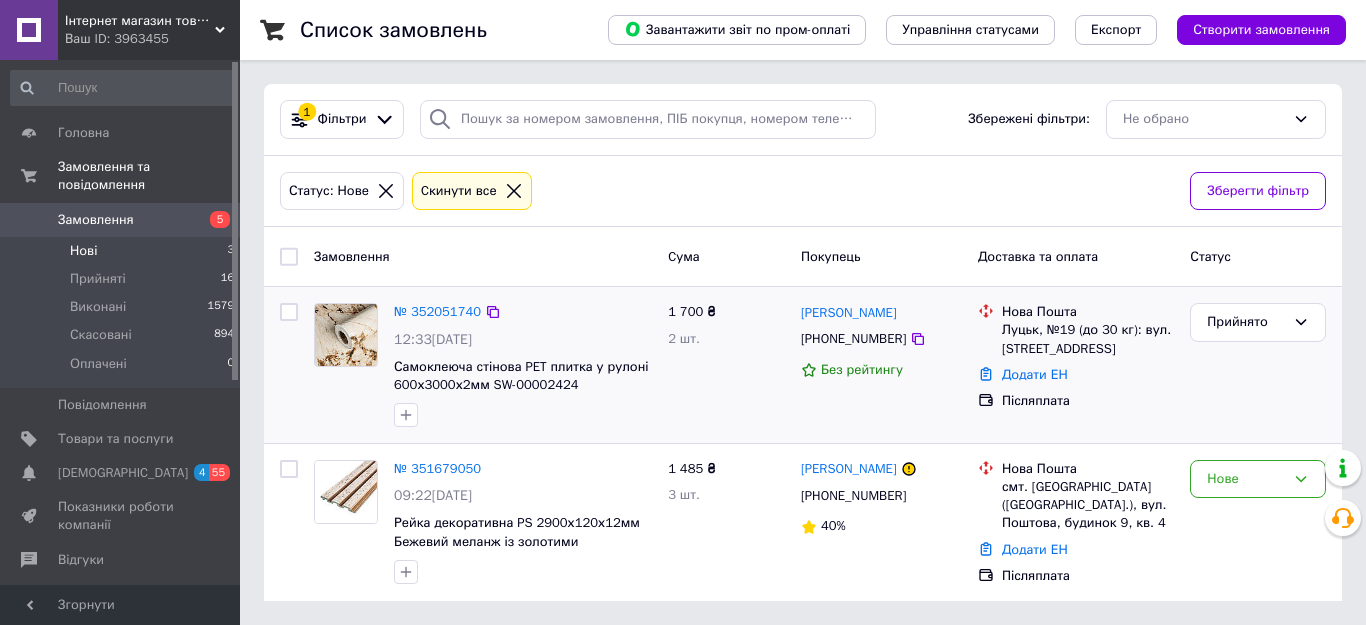 click on "Нові" at bounding box center [83, 251] 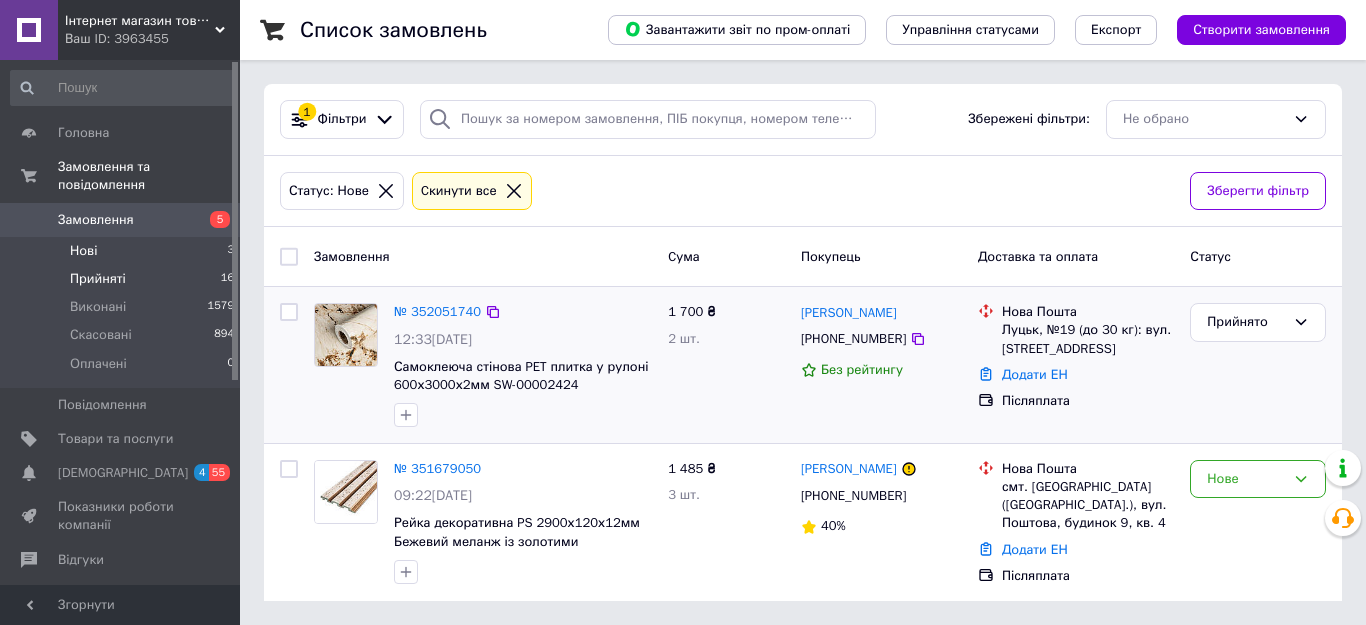 click on "Прийняті" at bounding box center [98, 279] 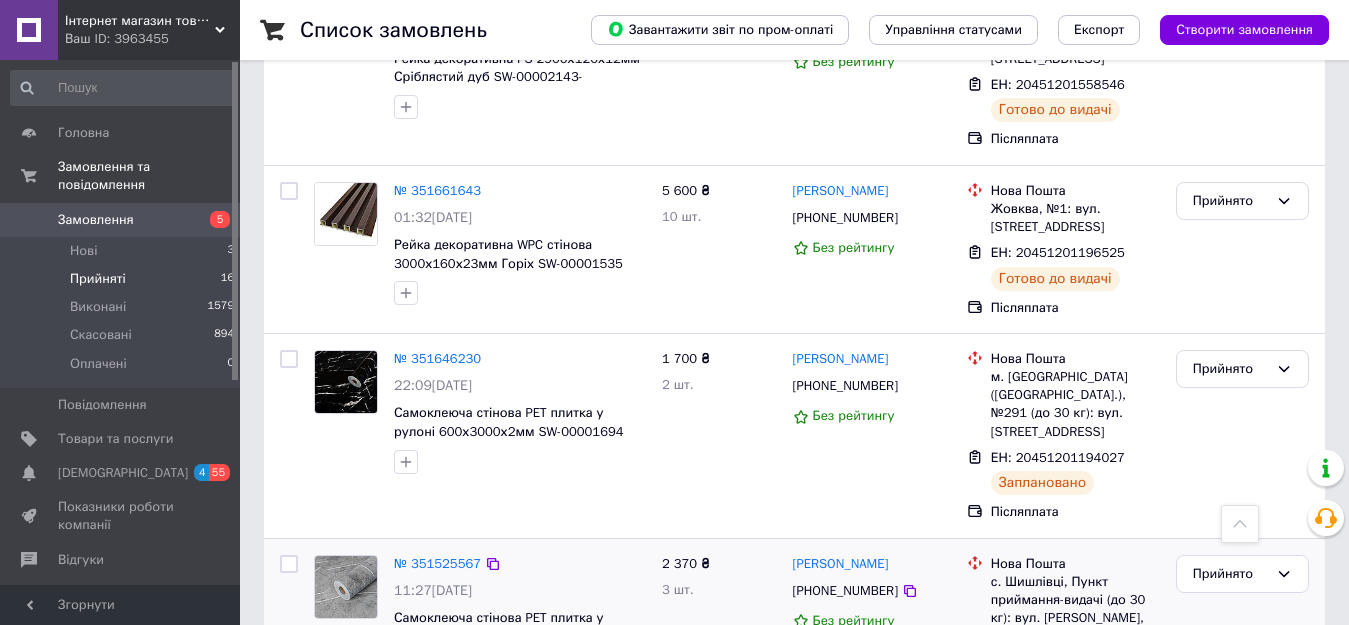 scroll, scrollTop: 2393, scrollLeft: 0, axis: vertical 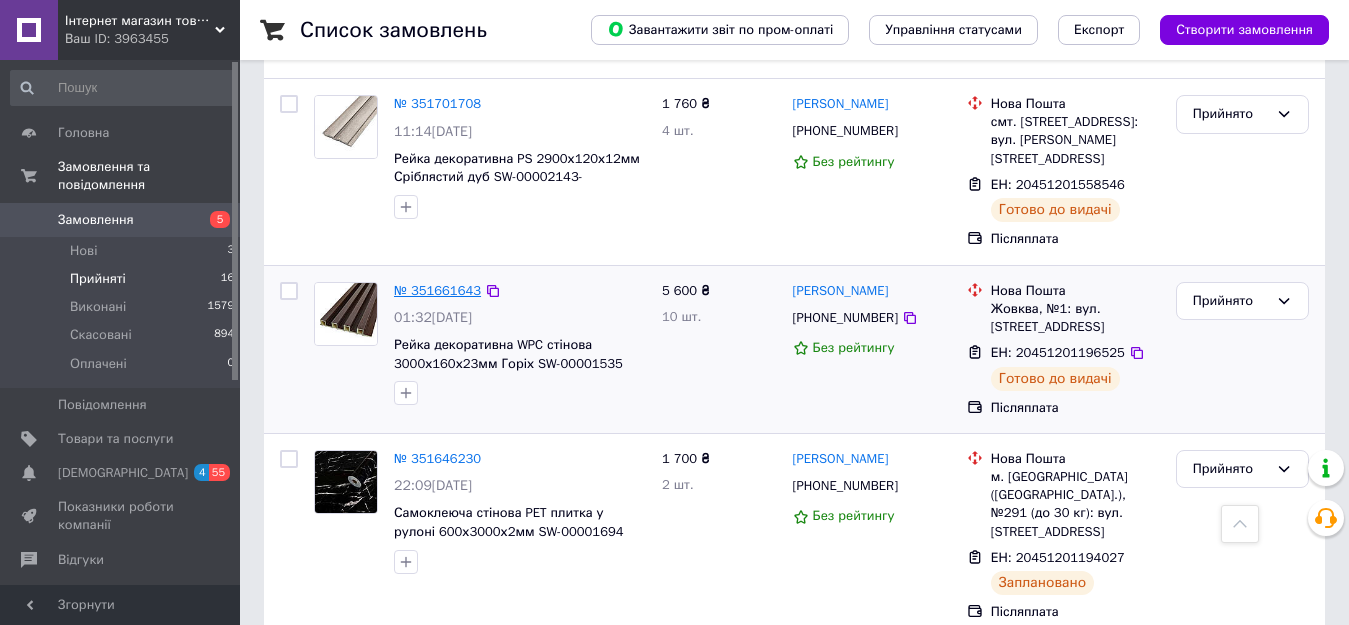 click on "№ 351661643" at bounding box center (437, 290) 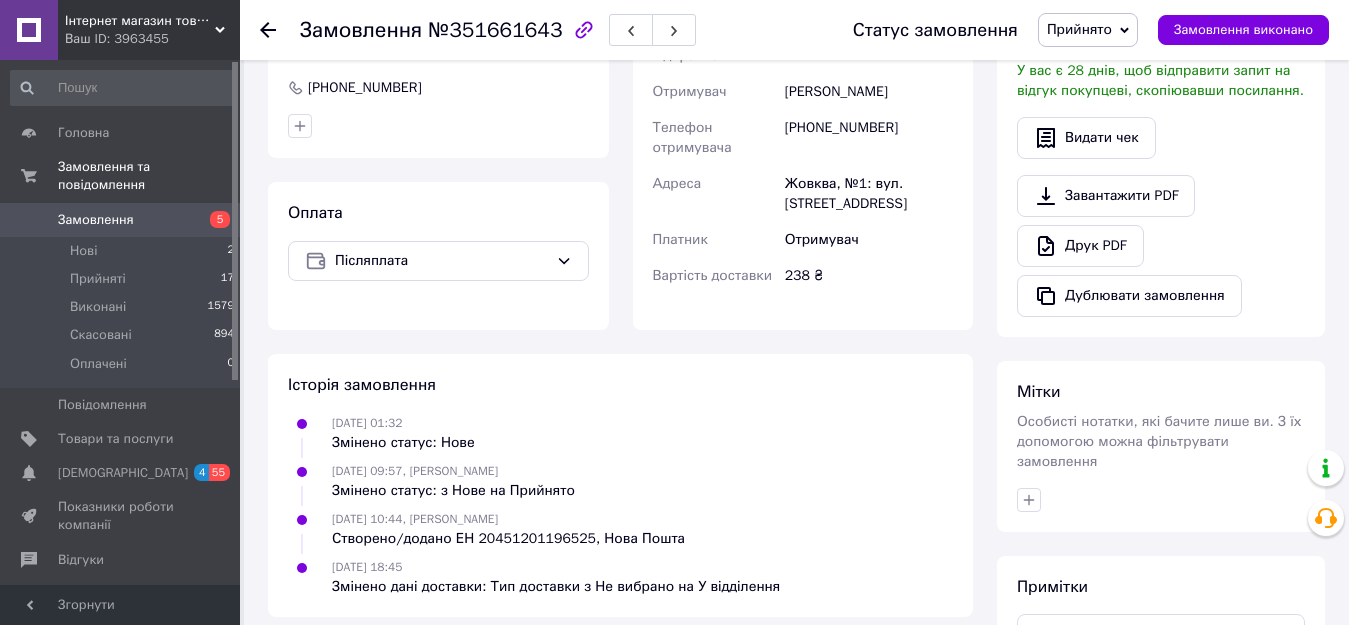 scroll, scrollTop: 240, scrollLeft: 0, axis: vertical 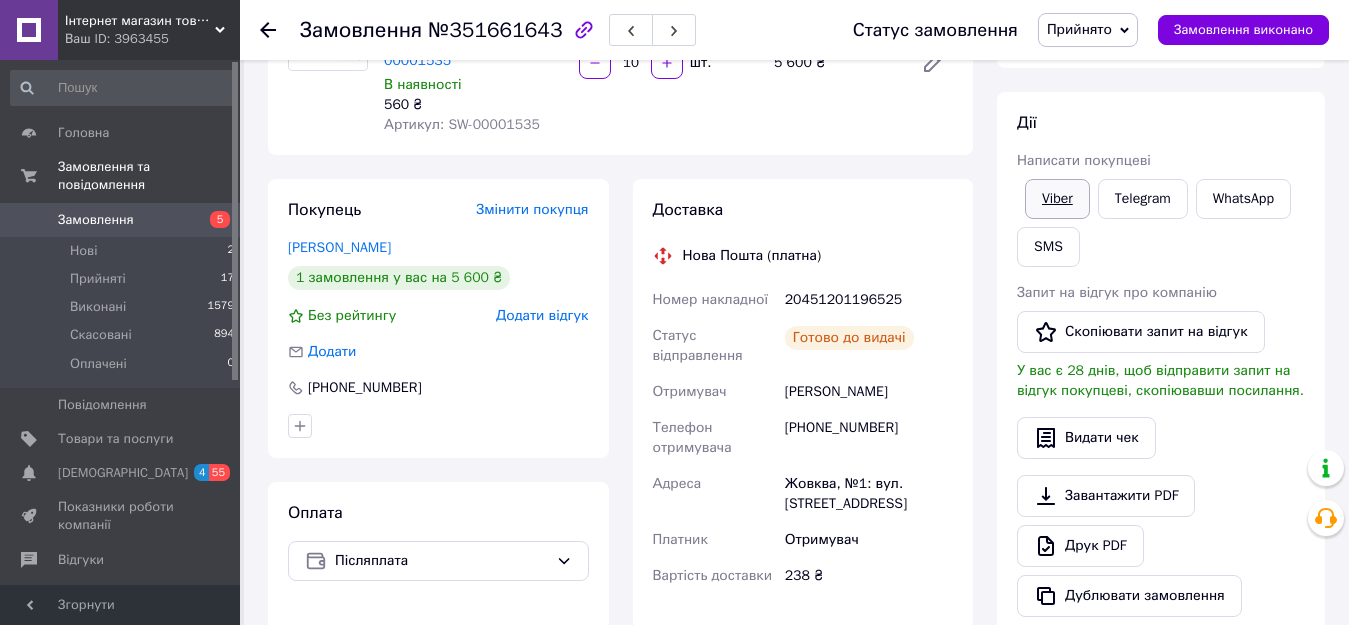 click on "Viber" at bounding box center (1057, 199) 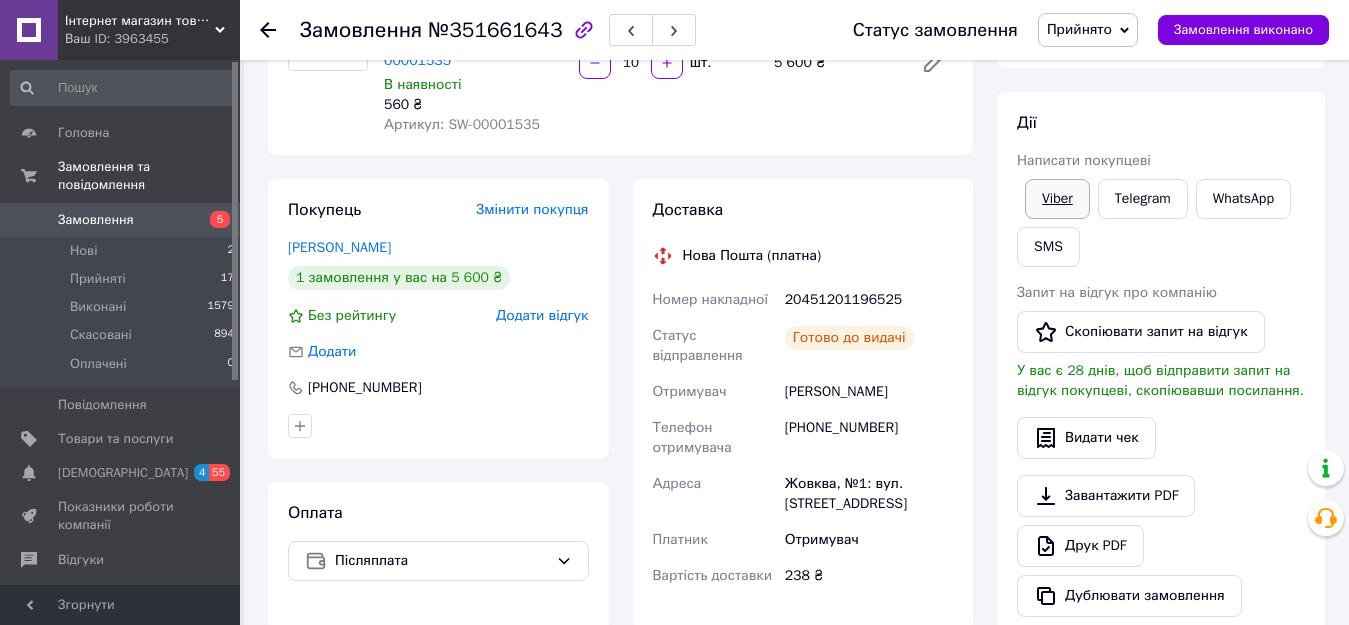 click on "Viber" at bounding box center (1057, 199) 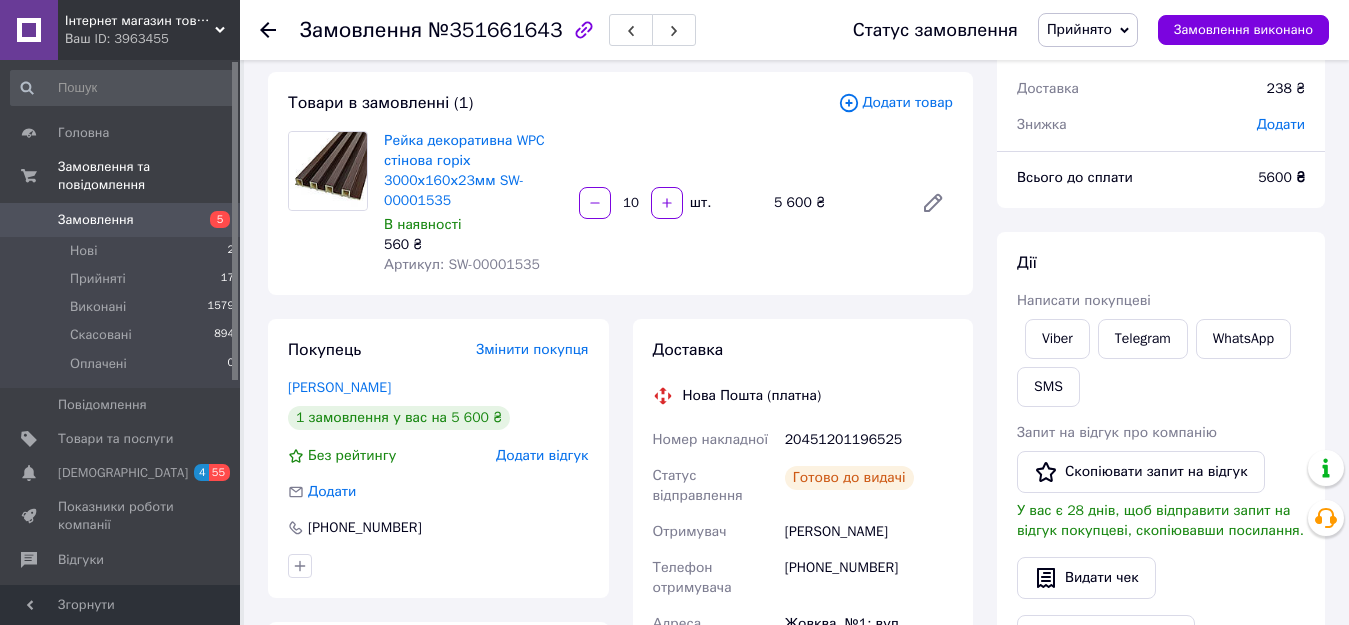 scroll, scrollTop: 200, scrollLeft: 0, axis: vertical 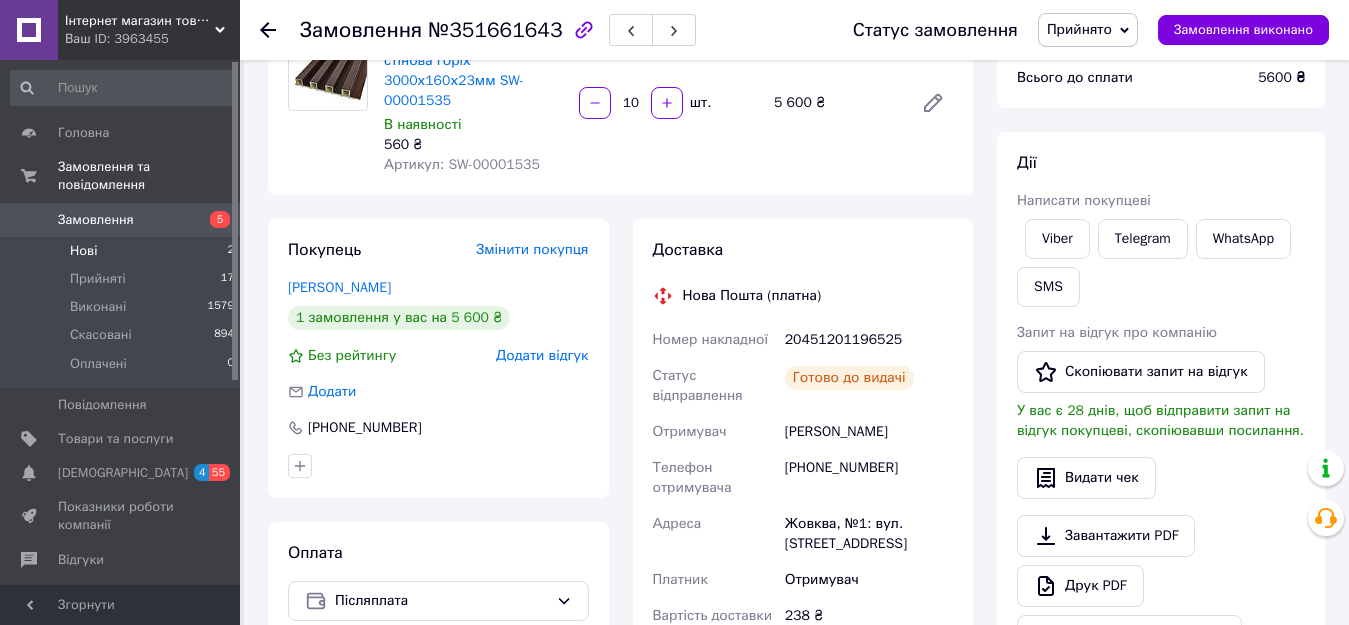 click on "Нові 2" at bounding box center (123, 251) 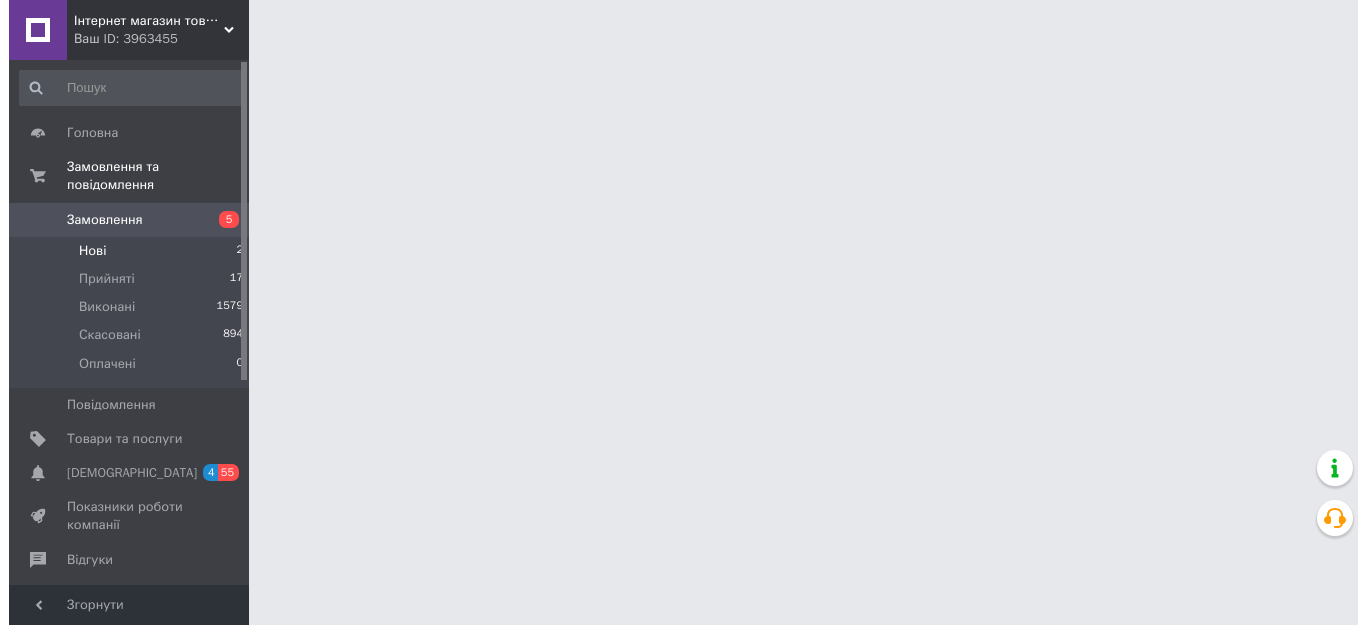 scroll, scrollTop: 0, scrollLeft: 0, axis: both 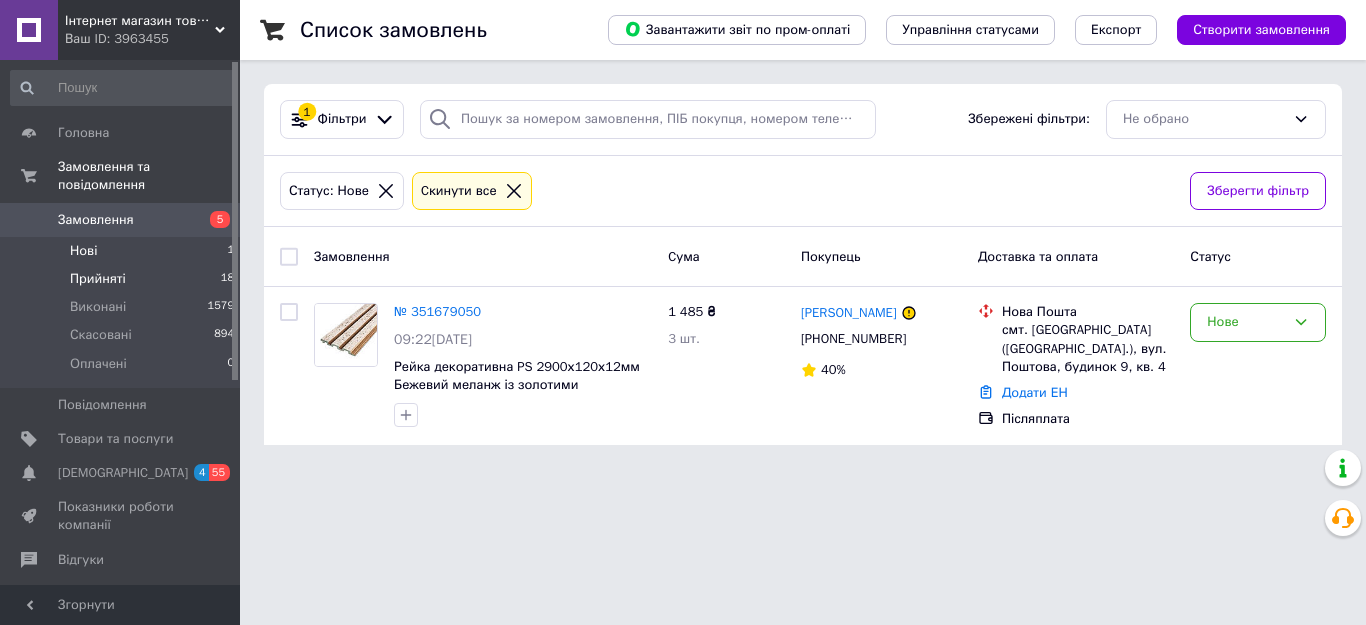 click on "Прийняті" at bounding box center (98, 279) 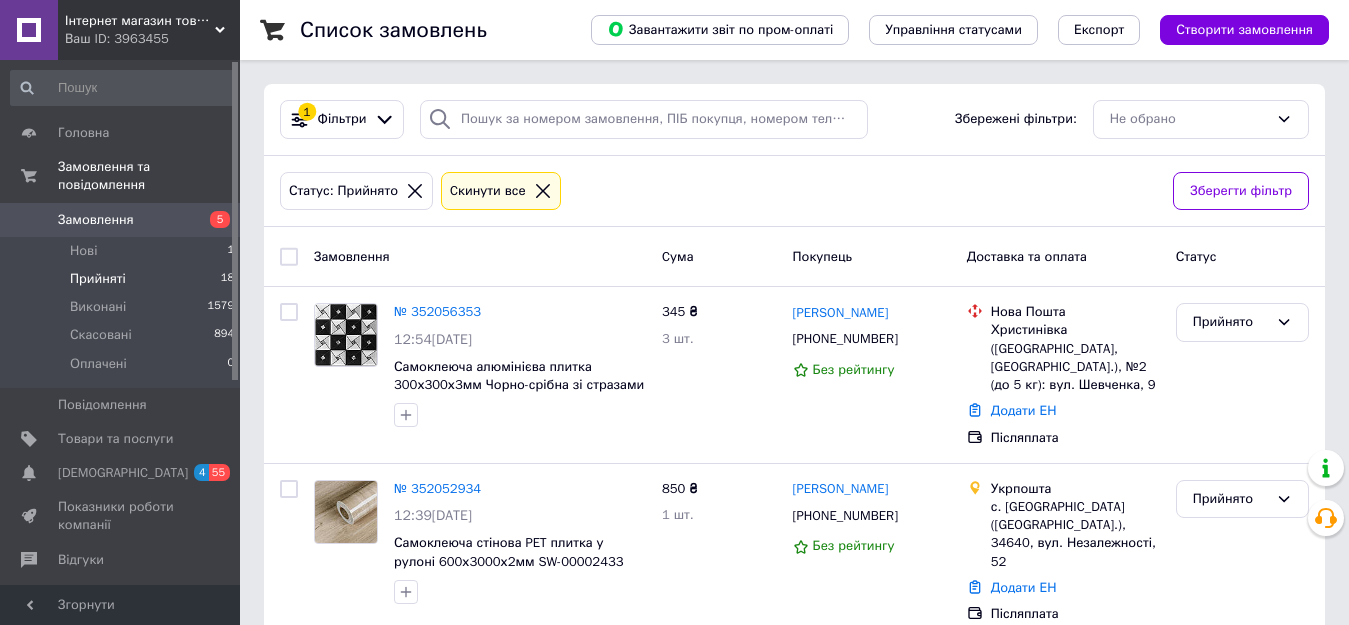 click on "Список замовлень   Завантажити звіт по пром-оплаті Управління статусами Експорт Створити замовлення 1 Фільтри Збережені фільтри: Не обрано Статус: Прийнято Cкинути все Зберегти фільтр Замовлення Cума Покупець Доставка та оплата Статус № 352056353 12:54[DATE] Самоклеюча алюмінієва плитка 300х300х3мм Чорно-срібна зі стразами SW-00001773 345 ₴ 3 шт. [PERSON_NAME] [PHONE_NUMBER] Без рейтингу Нова Пошта Христинівка ([GEOGRAPHIC_DATA], [GEOGRAPHIC_DATA].), №2 (до 5 кг): вул. Шевченка, 9 Додати ЕН Післяплата Прийнято № 352052934 12:39[DATE] Самоклеюча стінова PET плитка у рулоні 600х3000х2мм SW-00002433 850 ₴ 100%" at bounding box center (794, 1801) 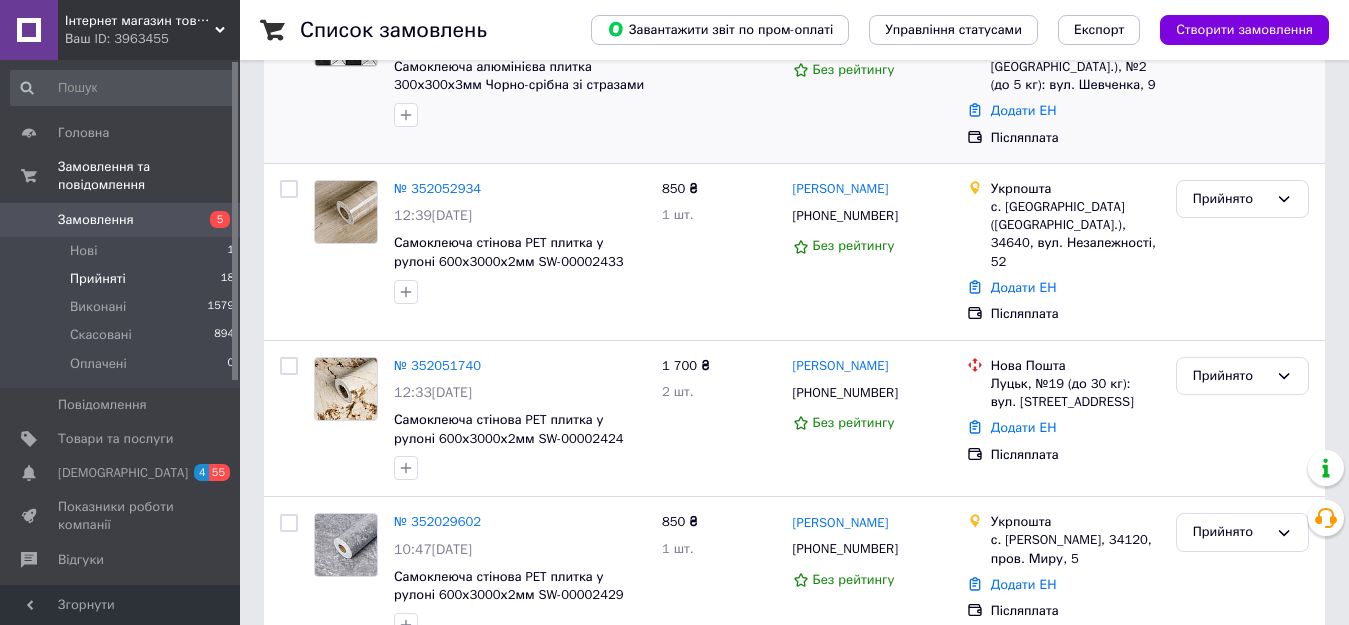 scroll, scrollTop: 400, scrollLeft: 0, axis: vertical 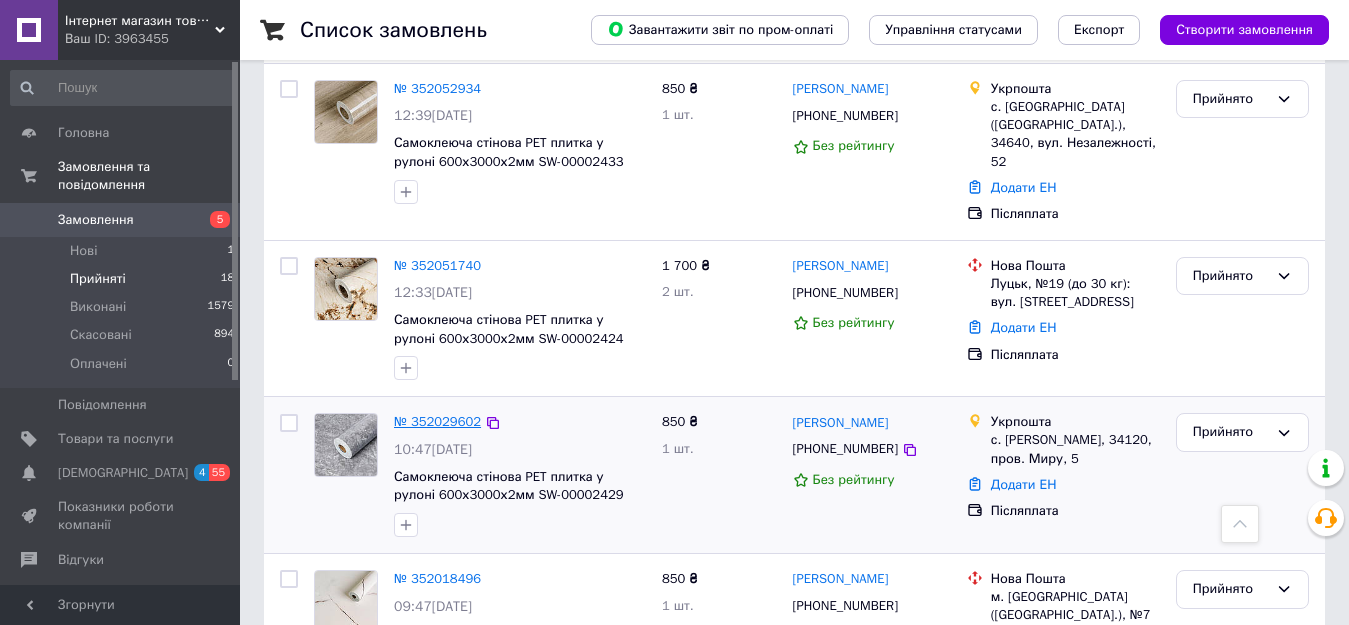 click on "№ 352029602" at bounding box center [437, 421] 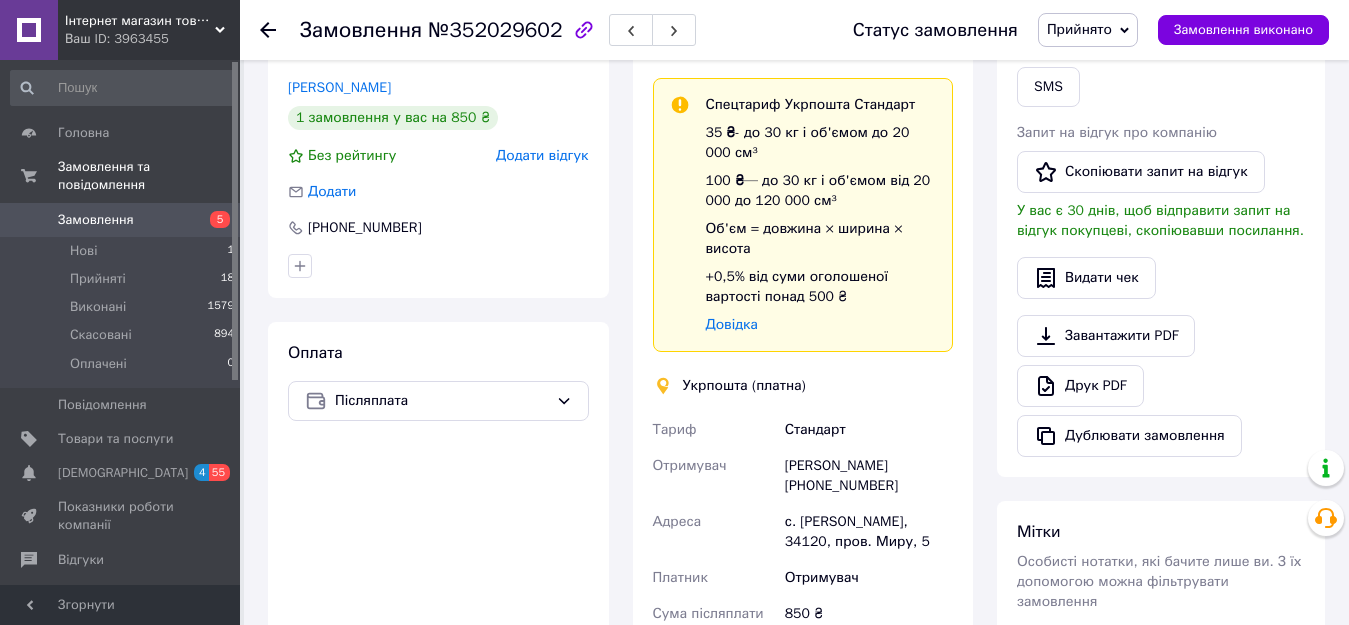 scroll, scrollTop: 0, scrollLeft: 0, axis: both 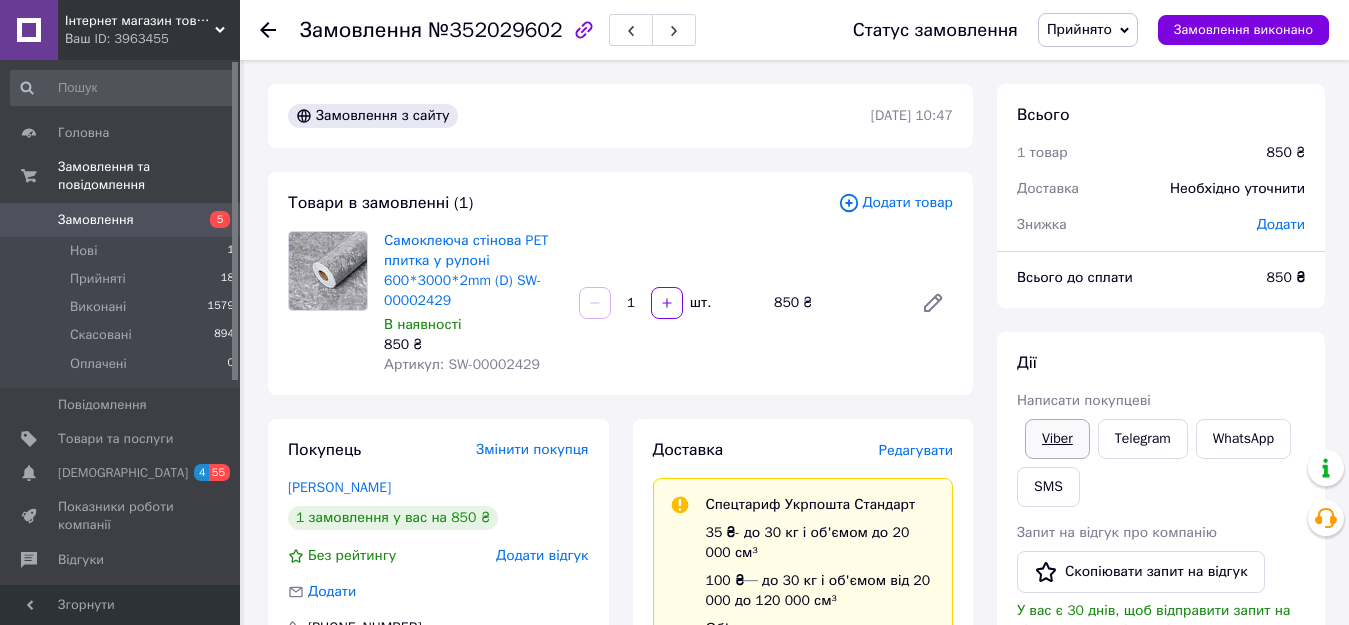 click on "Viber" at bounding box center (1057, 439) 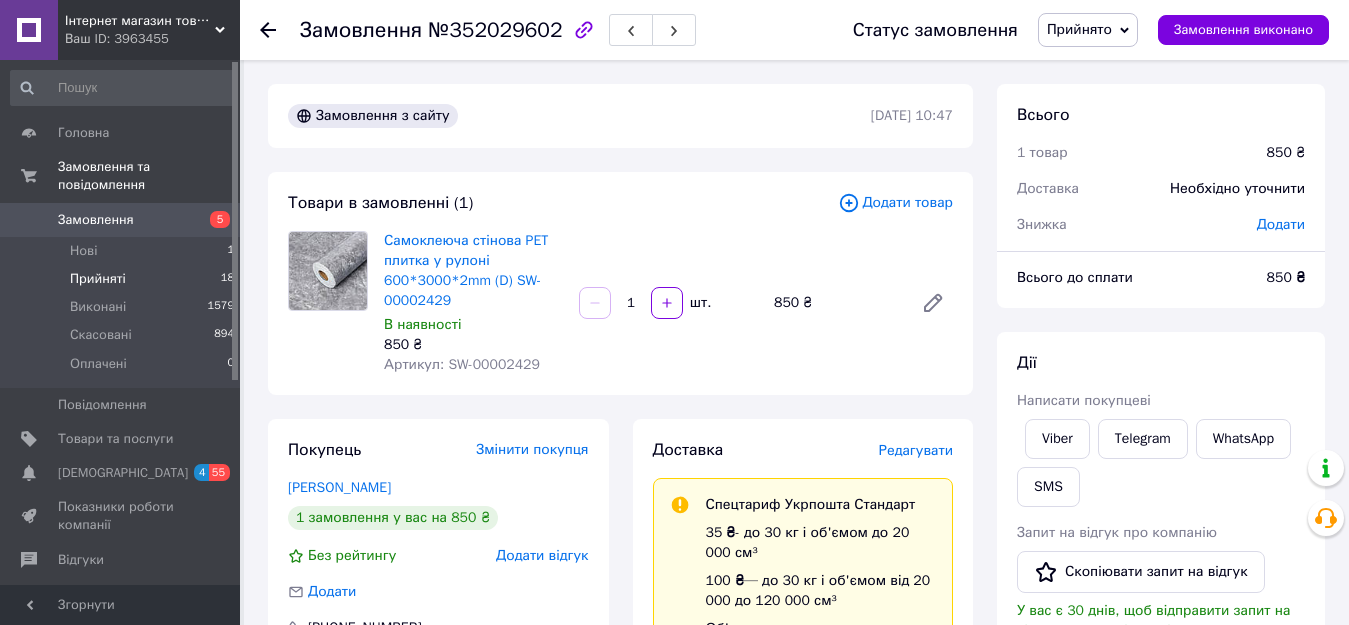 click on "Прийняті" at bounding box center [98, 279] 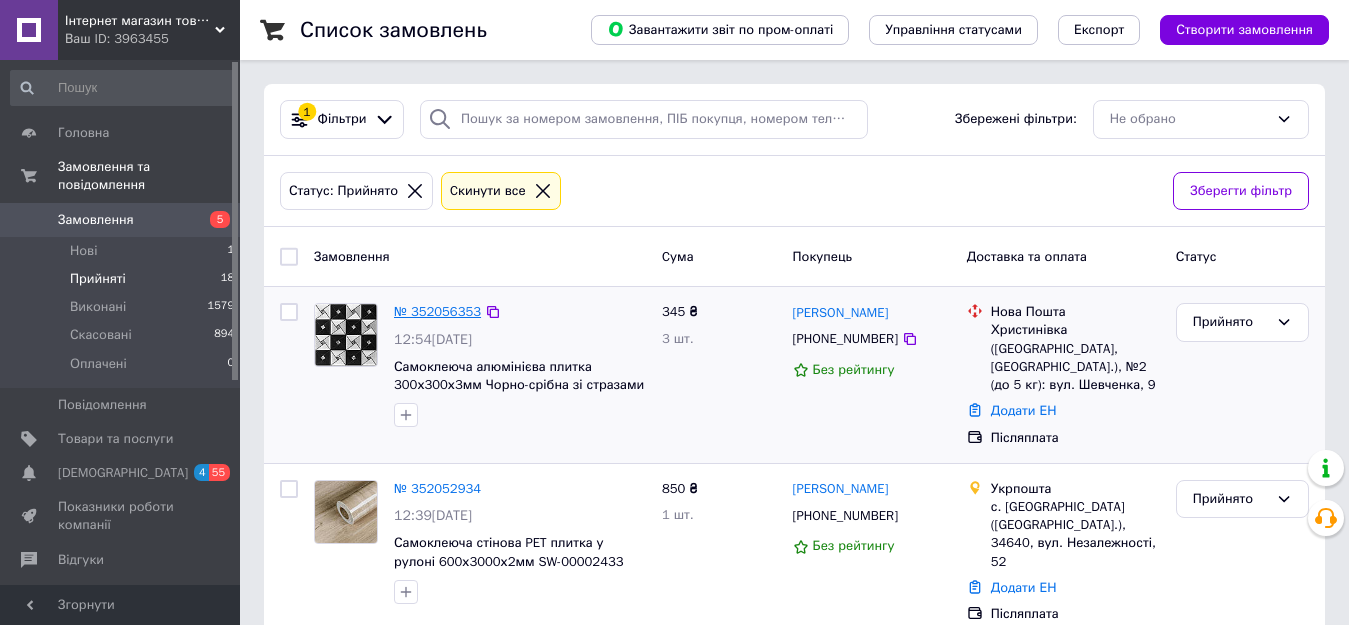 click on "№ 352056353" at bounding box center (437, 311) 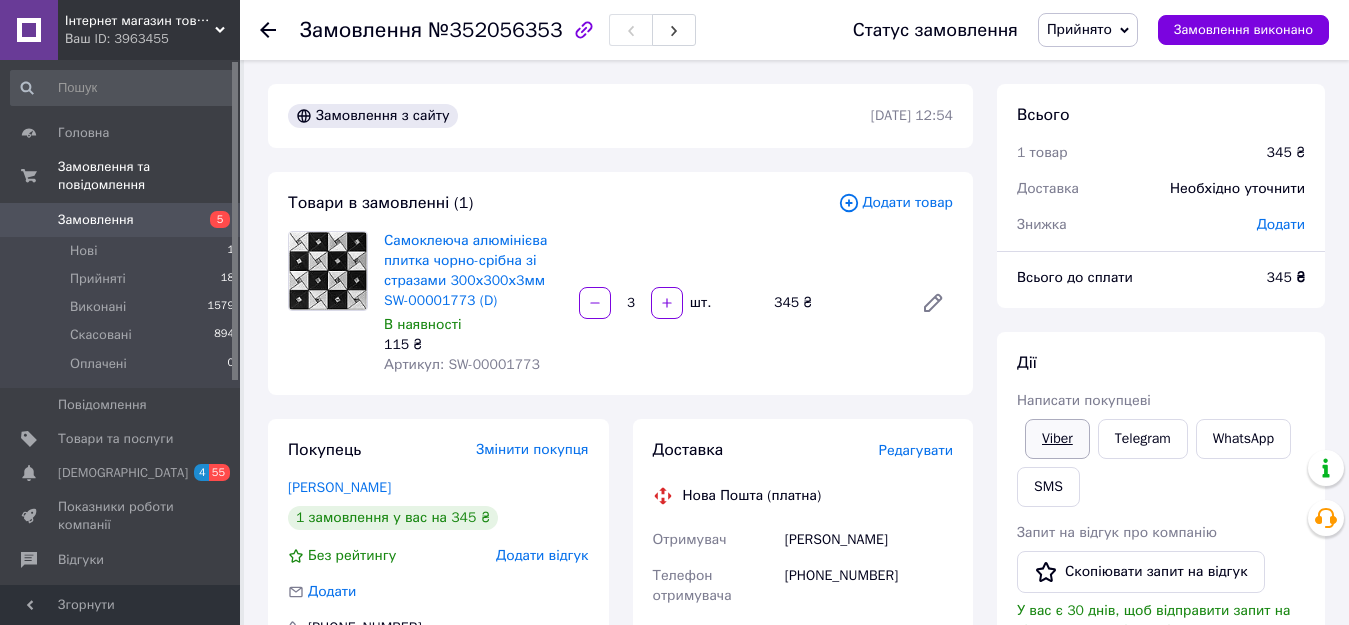 click on "Viber" at bounding box center [1057, 439] 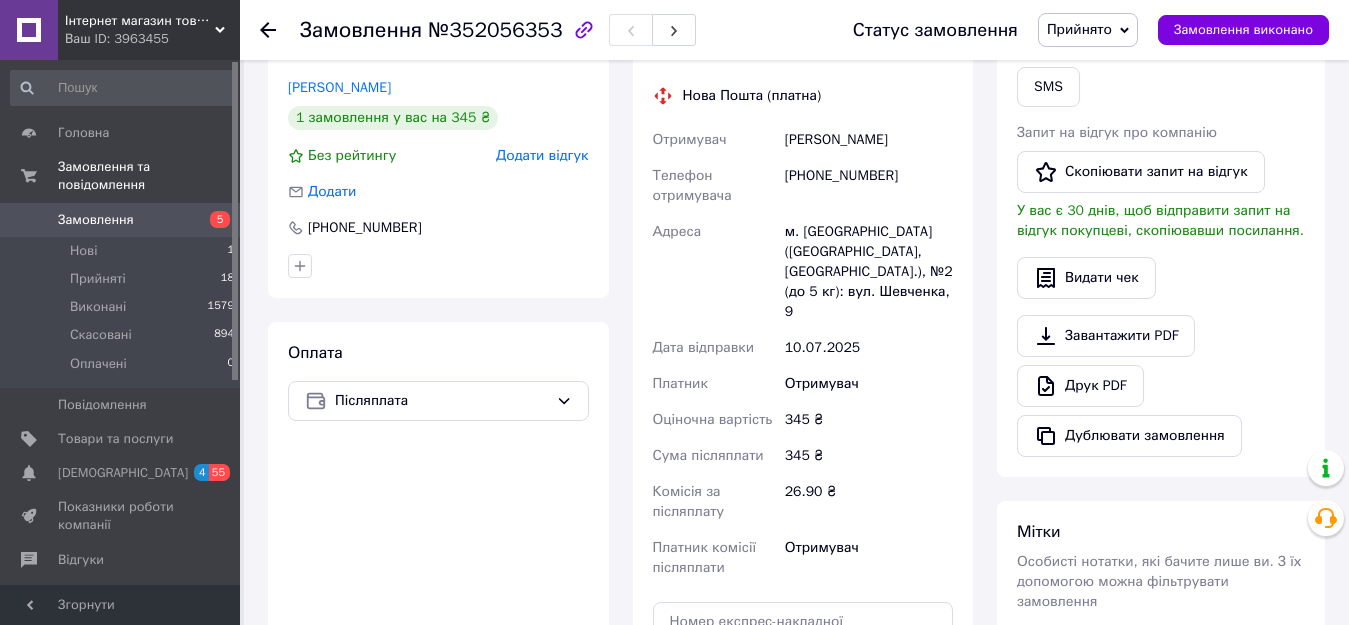 scroll, scrollTop: 600, scrollLeft: 0, axis: vertical 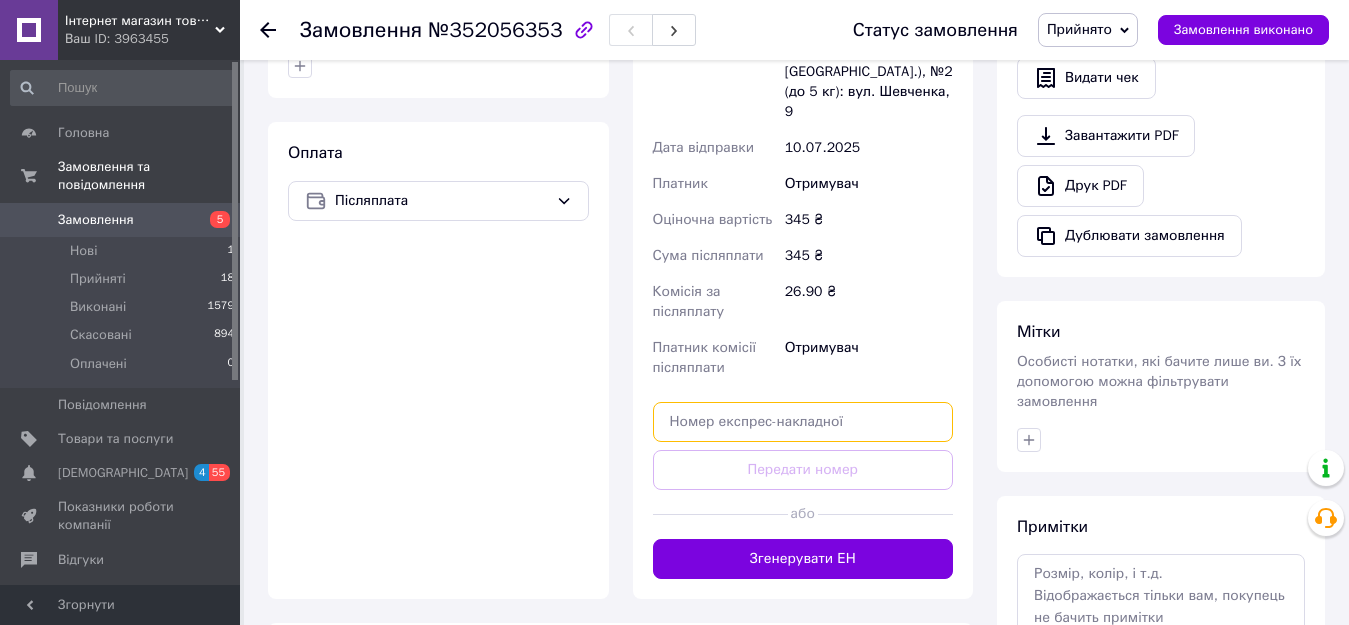 paste on "20451203278597" 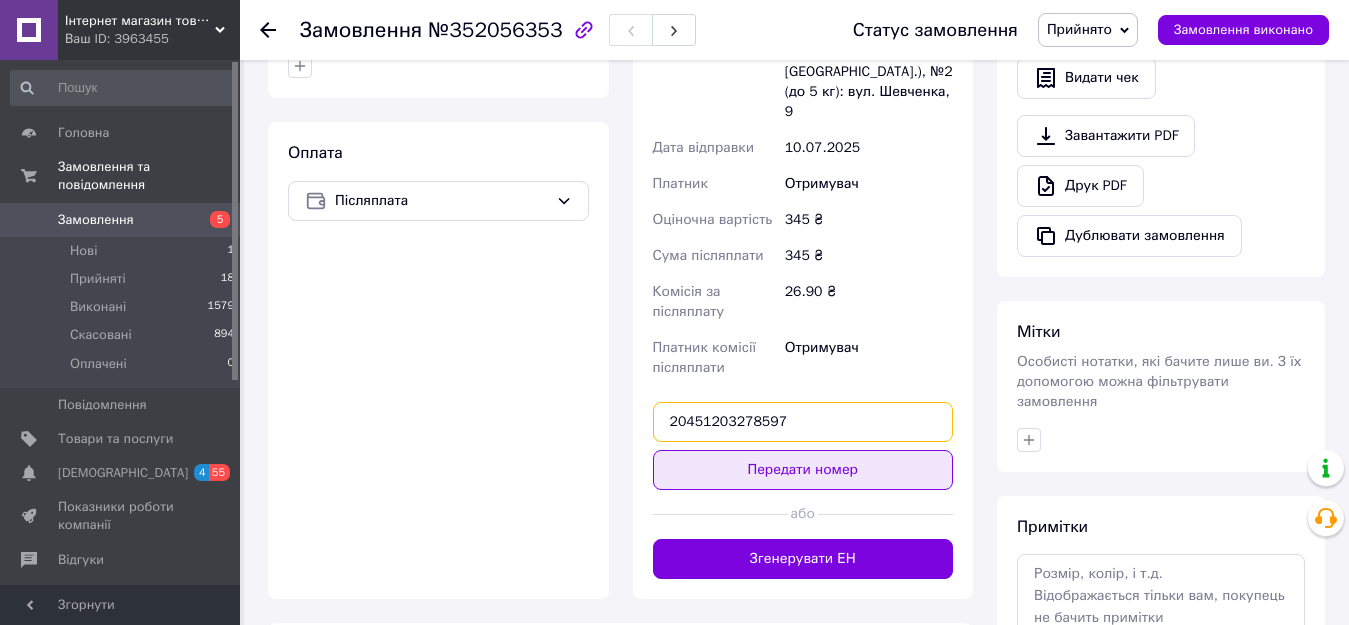 type on "20451203278597" 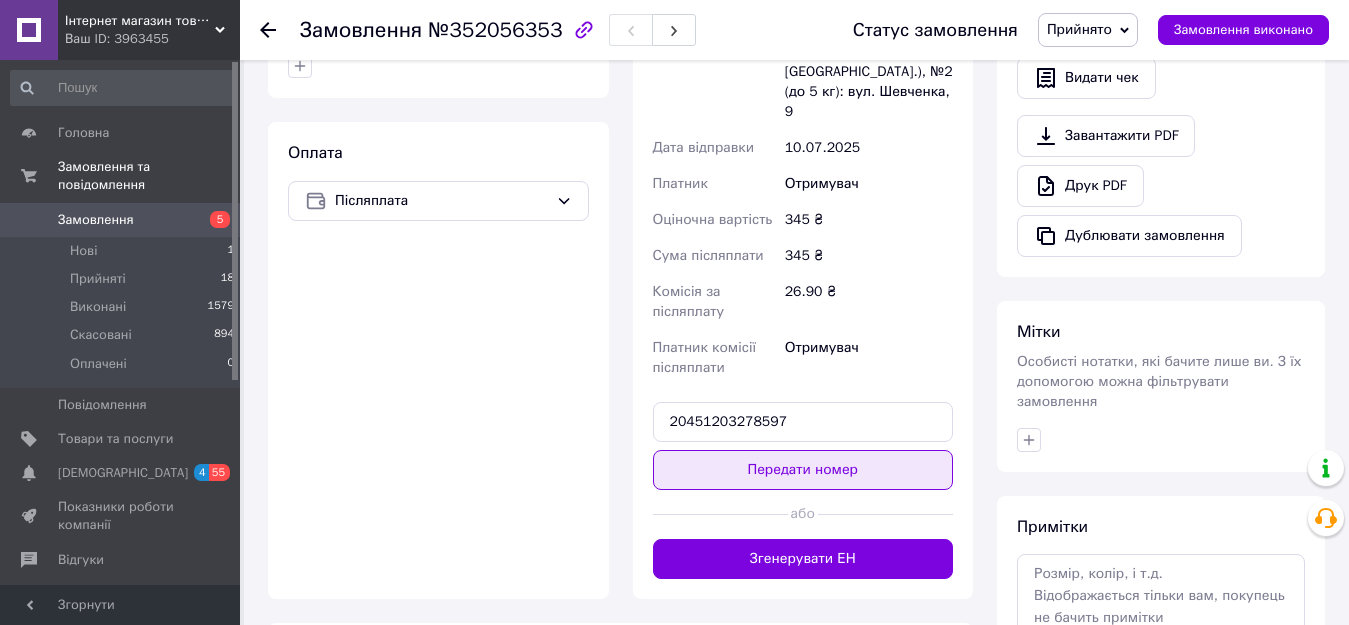 click on "Передати номер" at bounding box center (803, 470) 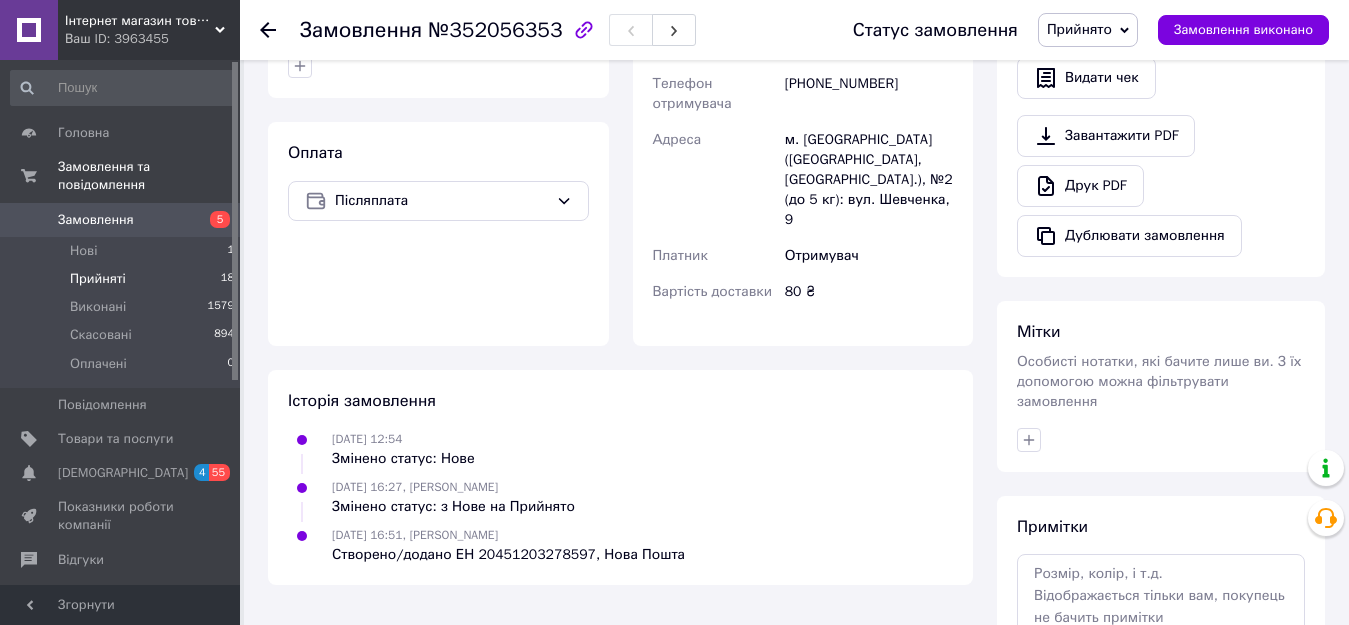 click on "Прийняті" at bounding box center [98, 279] 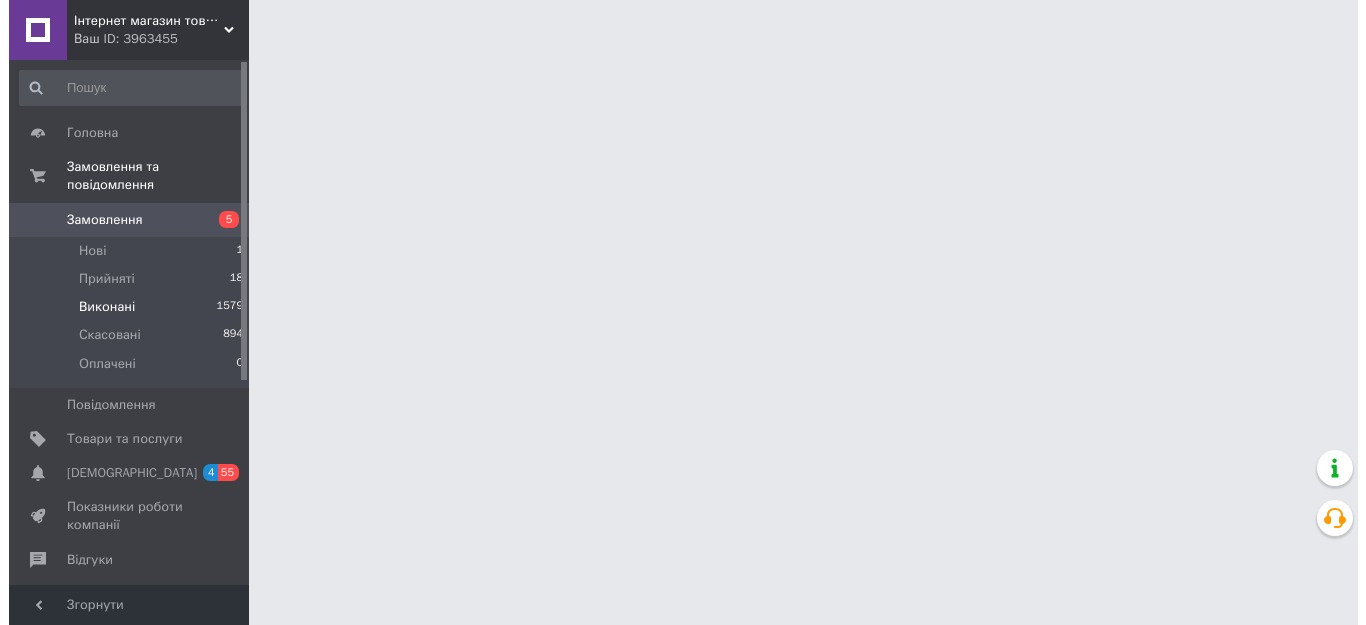 scroll, scrollTop: 0, scrollLeft: 0, axis: both 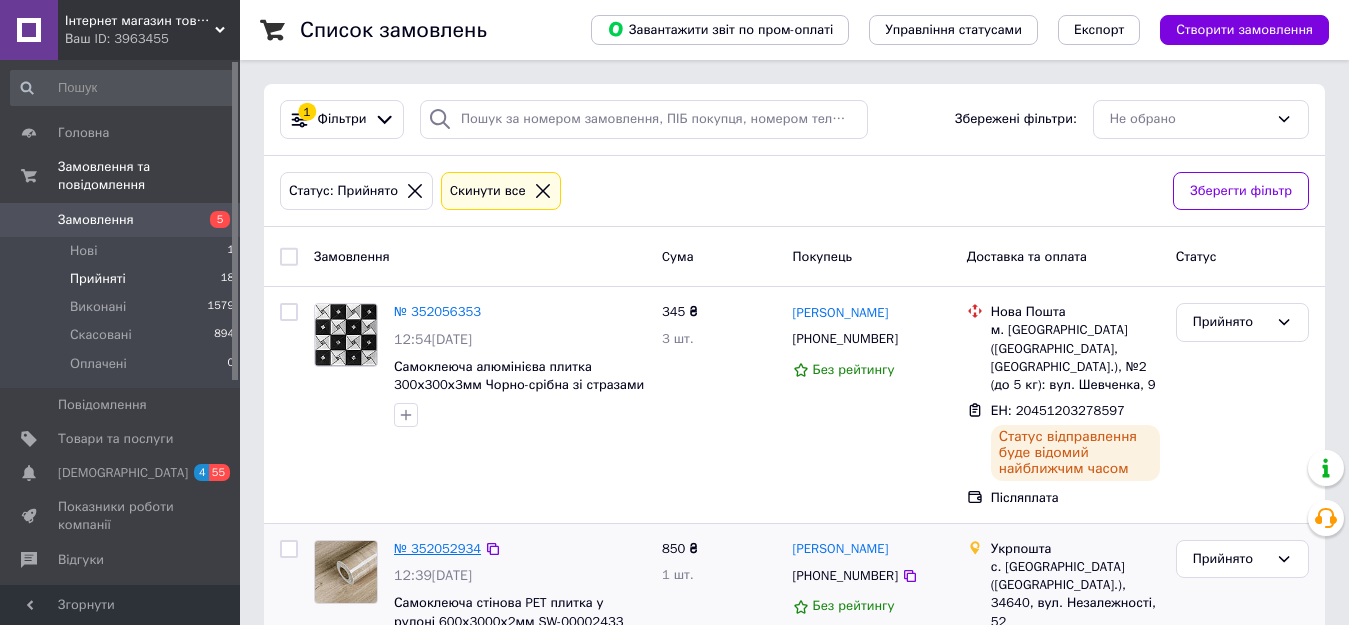 click on "№ 352052934" at bounding box center (437, 548) 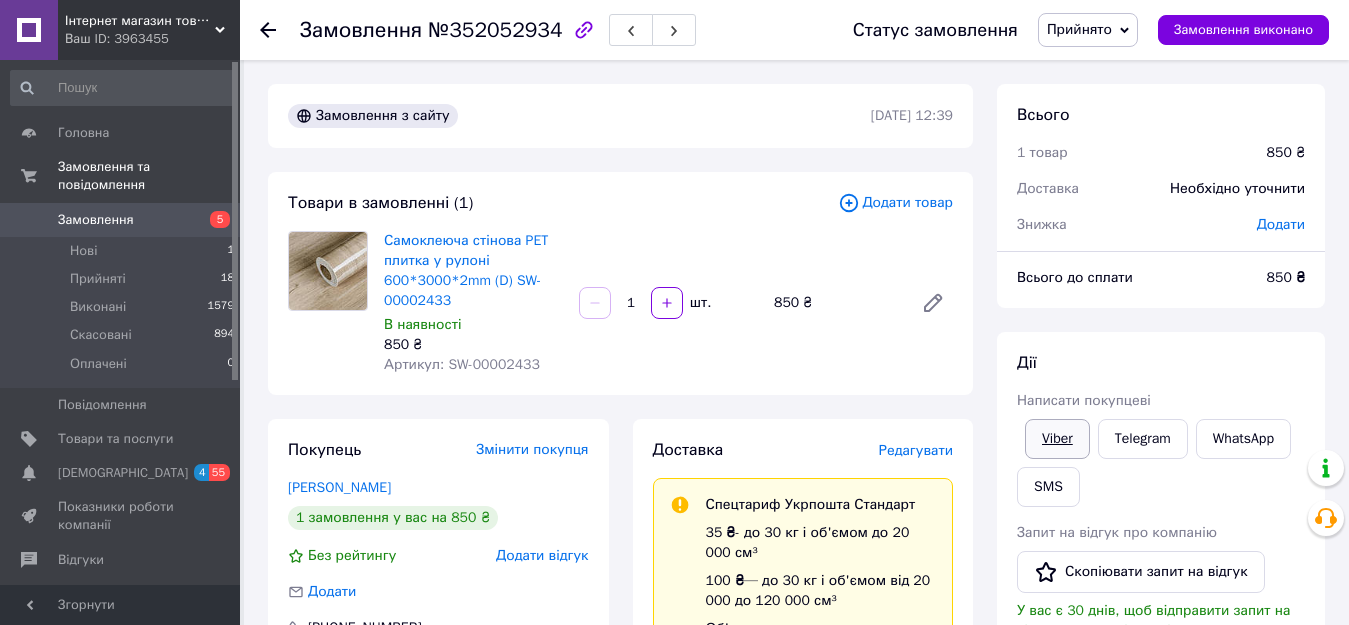 click on "Viber" at bounding box center [1057, 439] 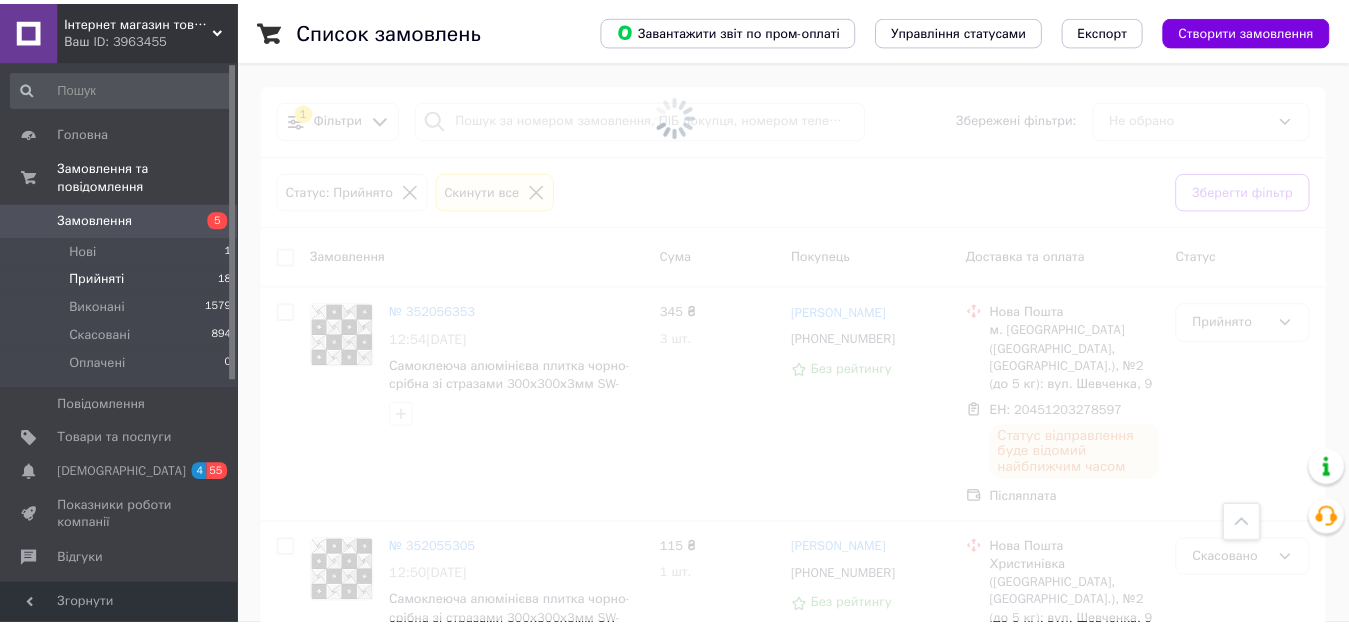 scroll, scrollTop: 471, scrollLeft: 0, axis: vertical 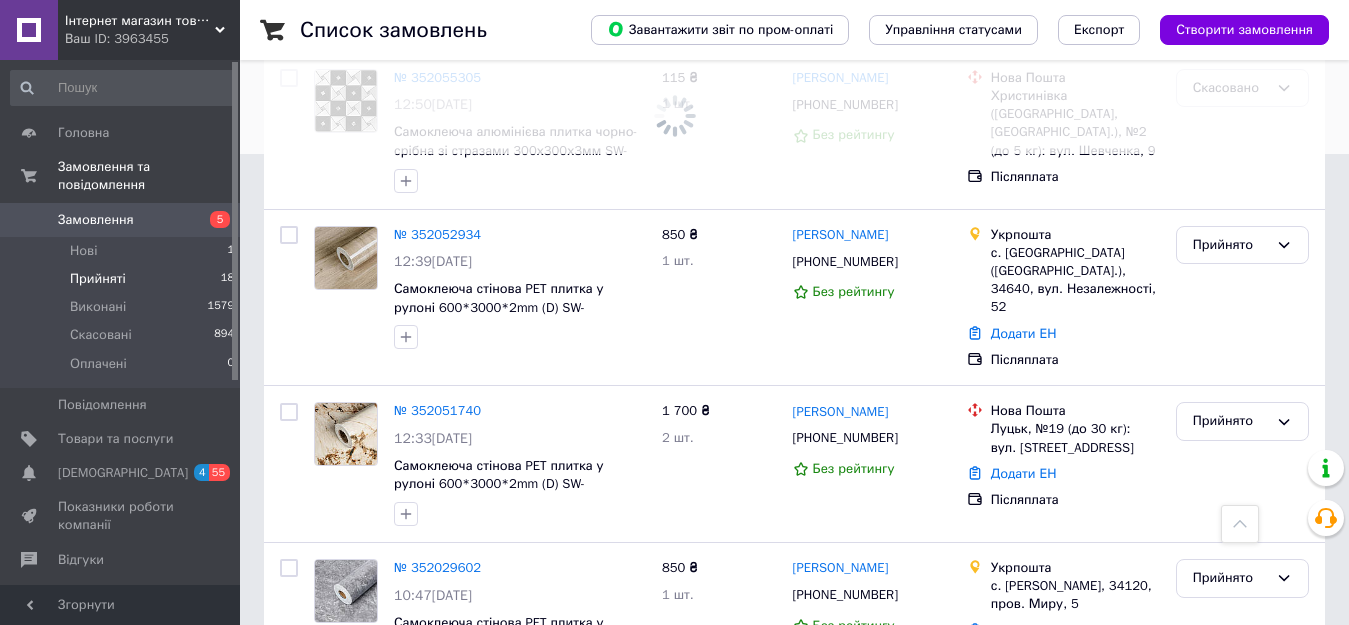 click on "Самоклеюча алюмінієва плитка чорно-срібна зі стразами 300х300х3мм SW-00001773 (D)" at bounding box center [515, -86] 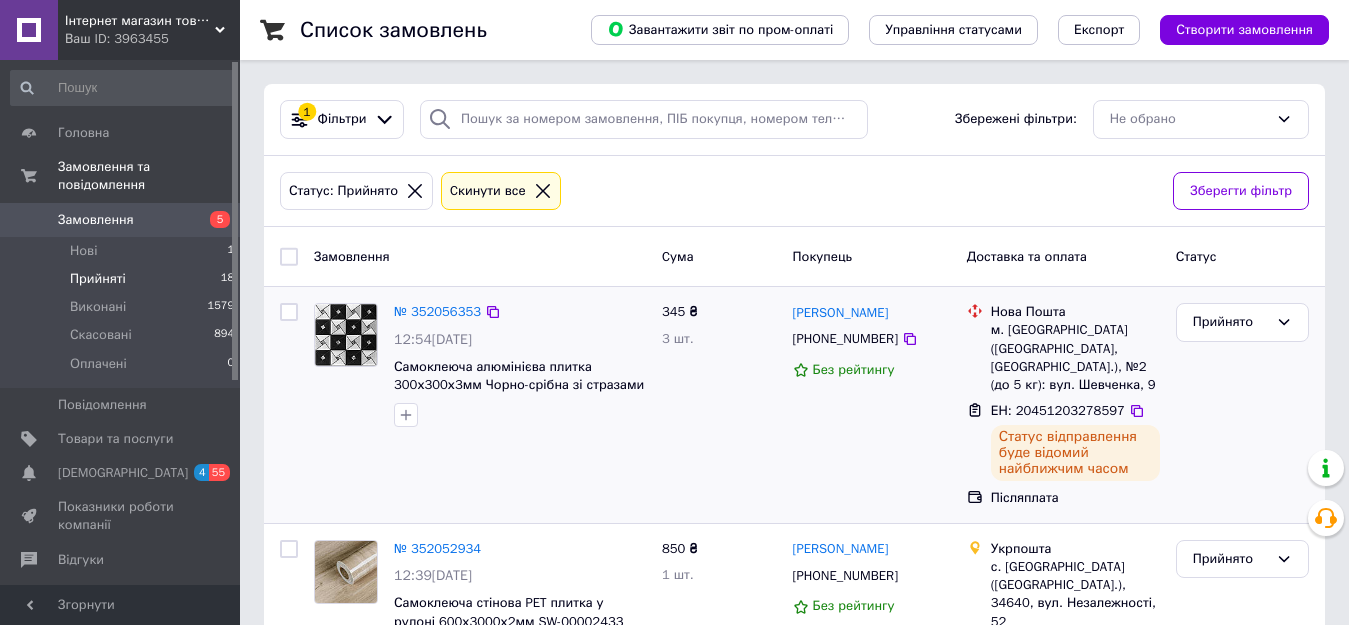 scroll, scrollTop: 100, scrollLeft: 0, axis: vertical 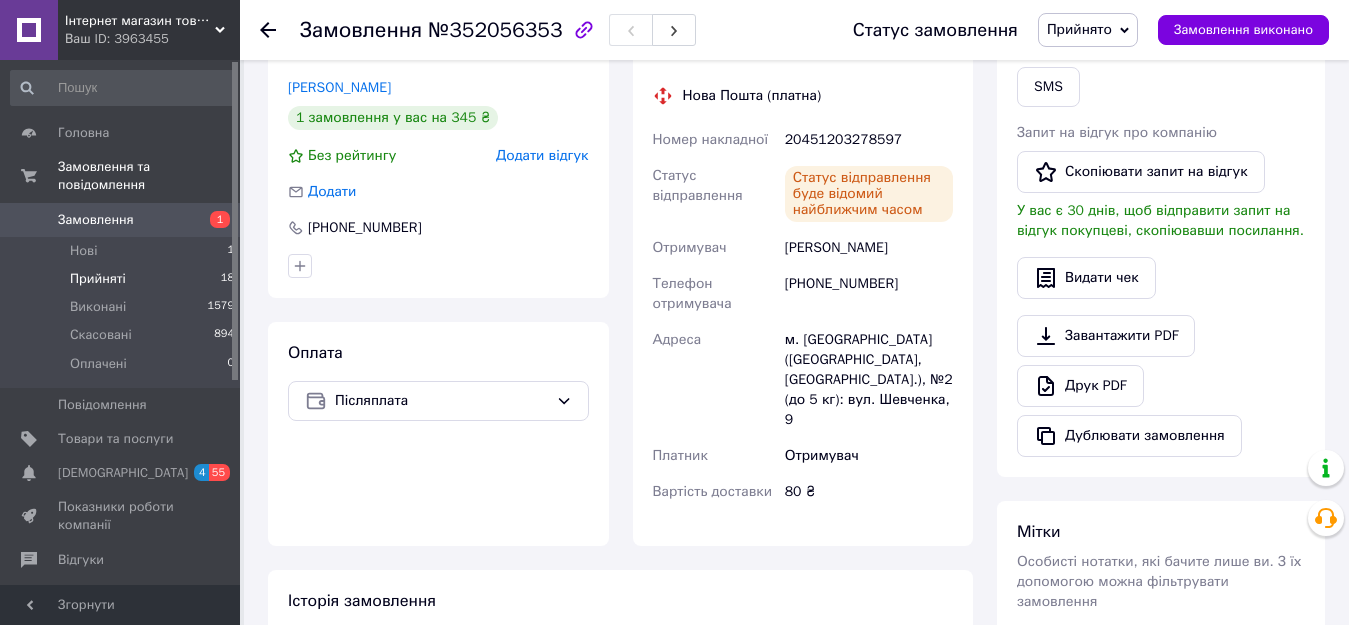 click on "Прийняті" at bounding box center (98, 279) 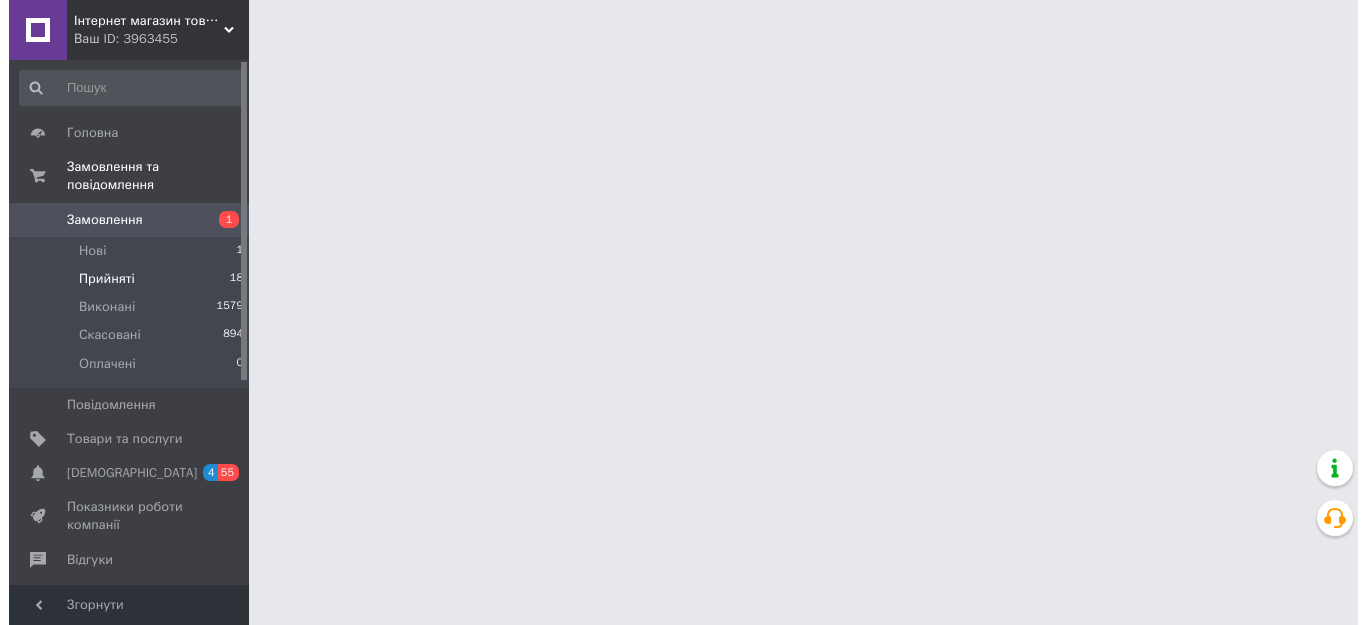 scroll, scrollTop: 0, scrollLeft: 0, axis: both 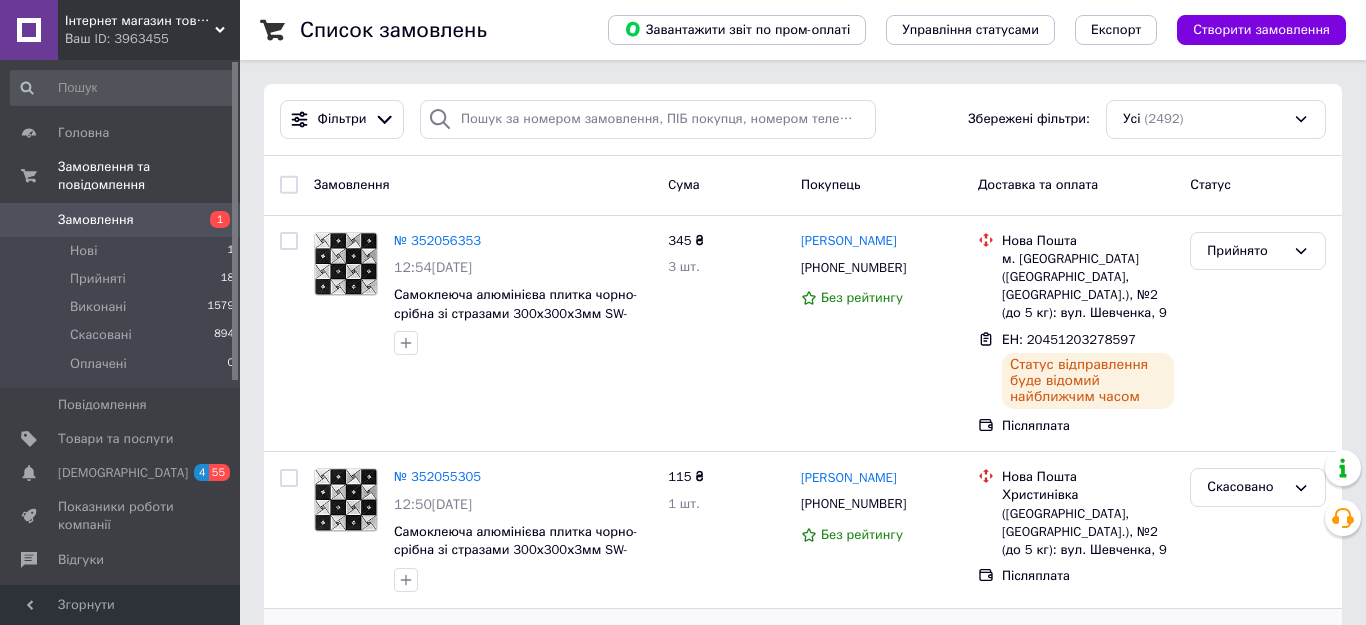 click on "Самоклеюча стінова PET плитка у рулоні 600*3000*2mm (D) SW-00002433" at bounding box center [521, 698] 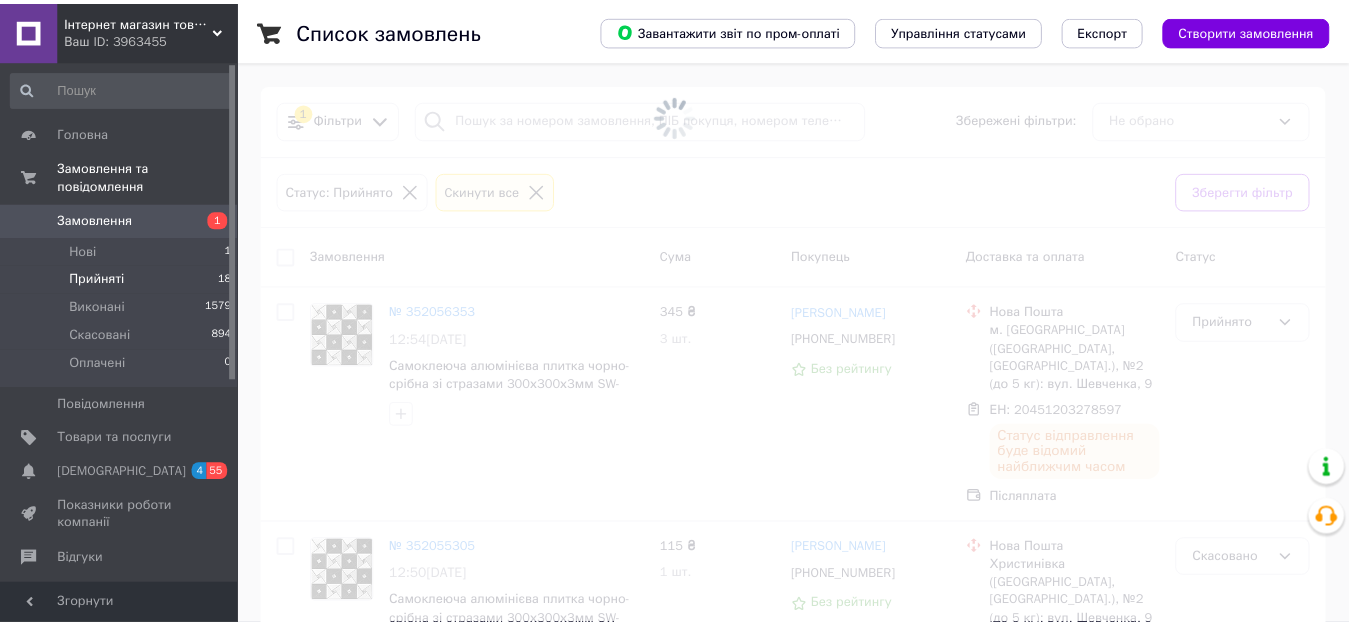 scroll, scrollTop: 300, scrollLeft: 0, axis: vertical 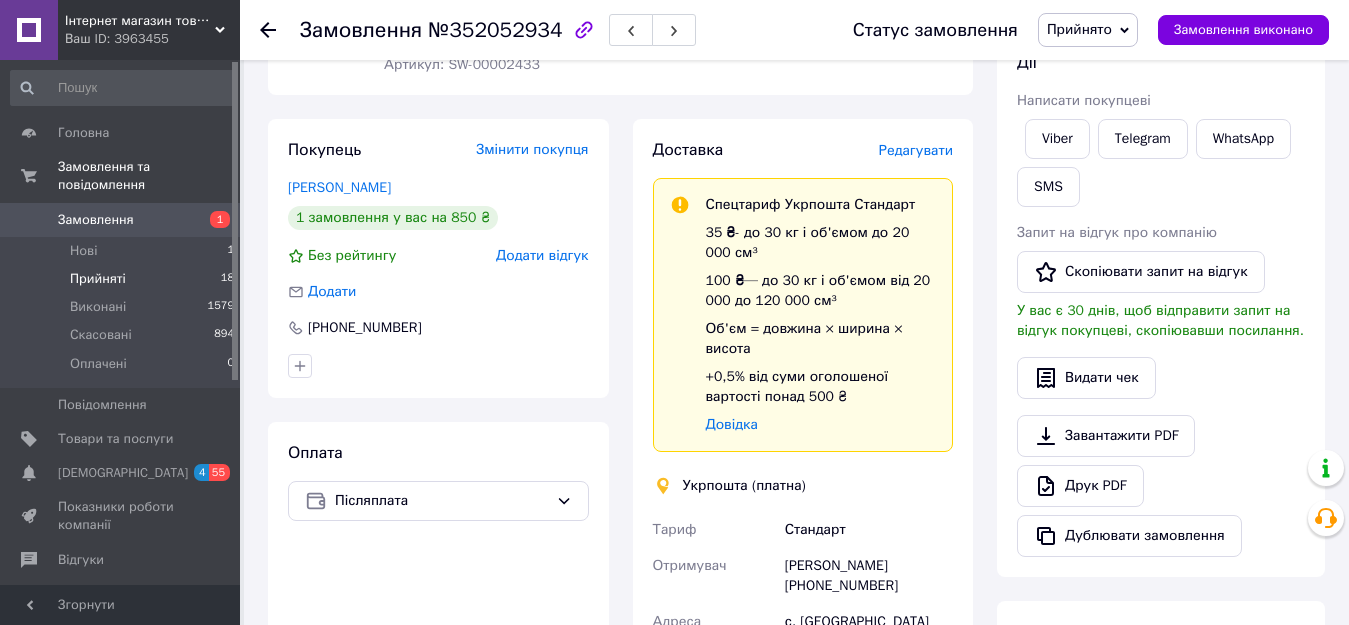 click on "Прийняті" at bounding box center [98, 279] 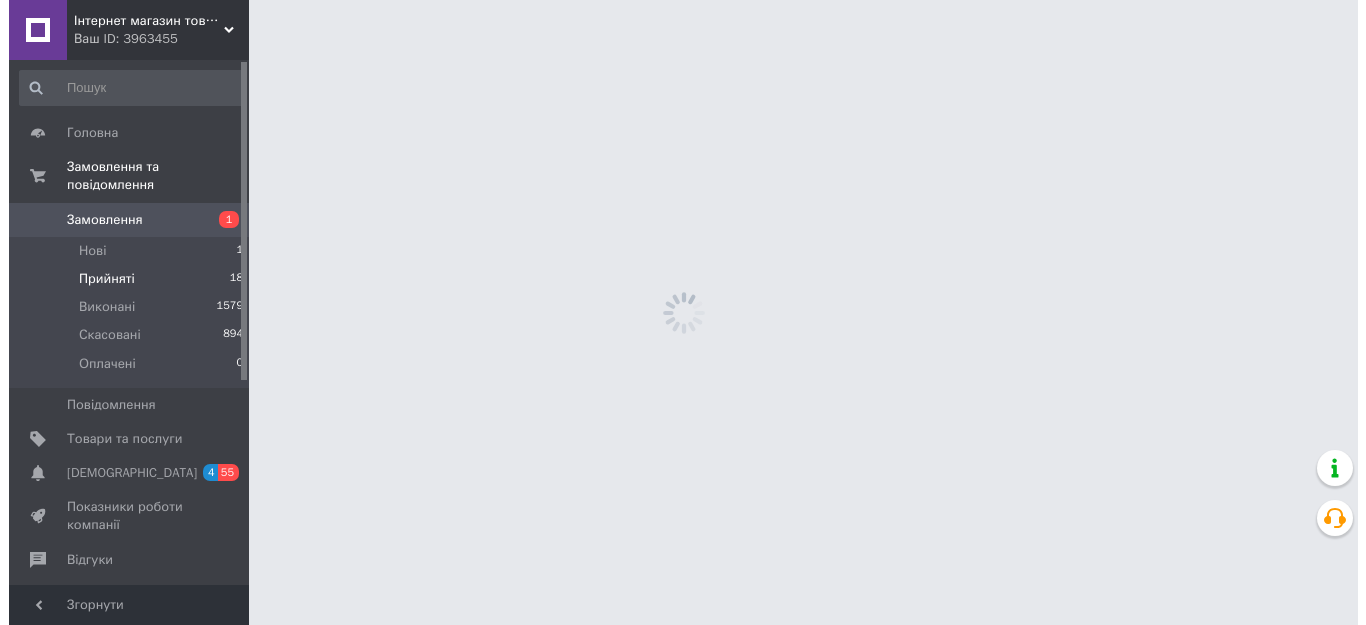 scroll, scrollTop: 0, scrollLeft: 0, axis: both 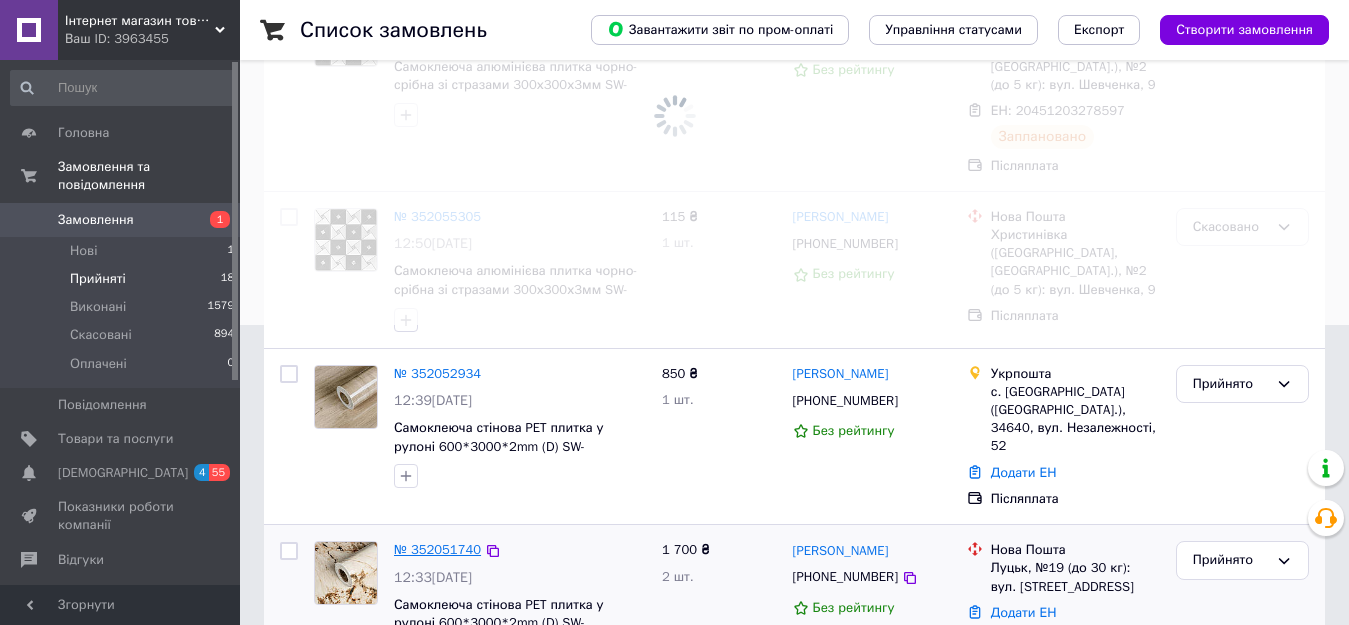 click on "Замовлення Cума Покупець Доставка та оплата Статус № 352056353 12:54, 10.07.2025 Самоклеюча алюмінієва плитка чорно-срібна зі стразами 300х300х3мм SW-00001773 (D) 345 ₴ 3 шт. Марина Костенко +380673787926 Без рейтингу Нова Пошта м. Христинівка (Черкаська обл., Уманський р-н.), №2 (до 5 кг): вул. Шевченка, 9 ЕН: 20451203278597 Заплановано Післяплата Прийнято № 352055305 12:50, 10.07.2025 Самоклеюча алюмінієва плитка чорно-срібна зі стразами 300х300х3мм SW-00001773 (D) 115 ₴ 1 шт. Марина Костенко +380673787926 Без рейтингу Нова Пошта Христинівка (Черкаська обл., Уманський р-н.), №2 (до 5 кг): вул. Шевченка, 9 Післяплата Скасовано 850 ₴" at bounding box center (794, 1727) 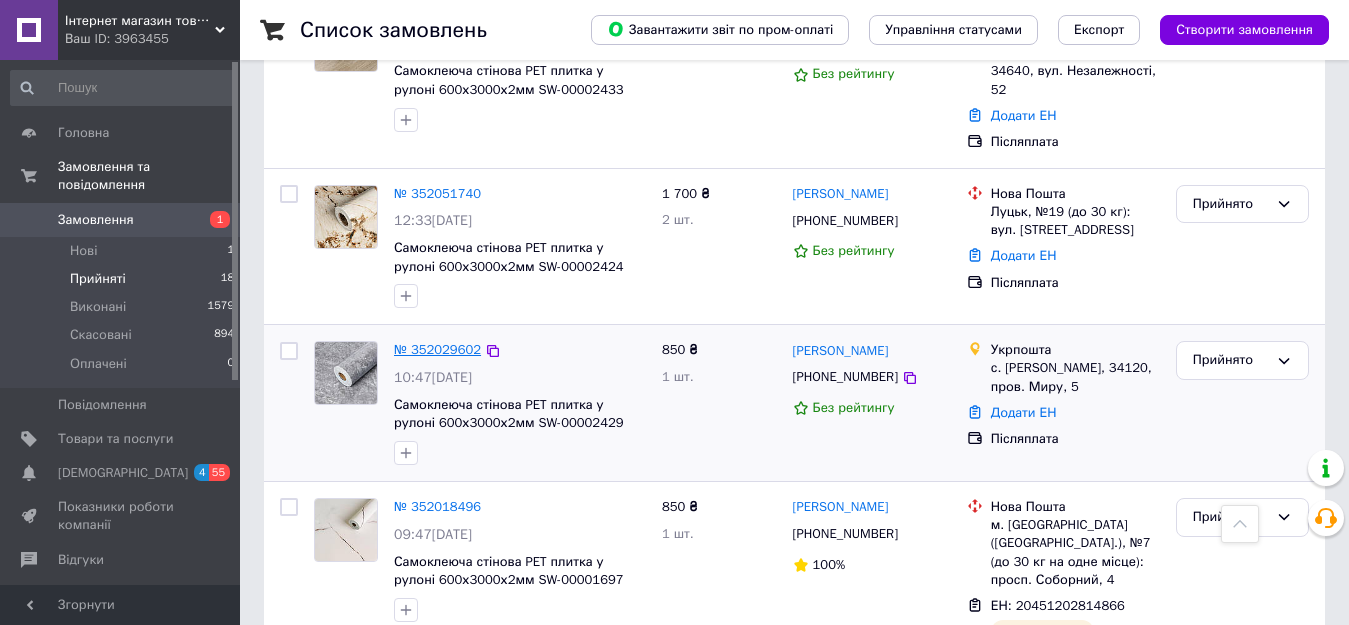 scroll, scrollTop: 400, scrollLeft: 0, axis: vertical 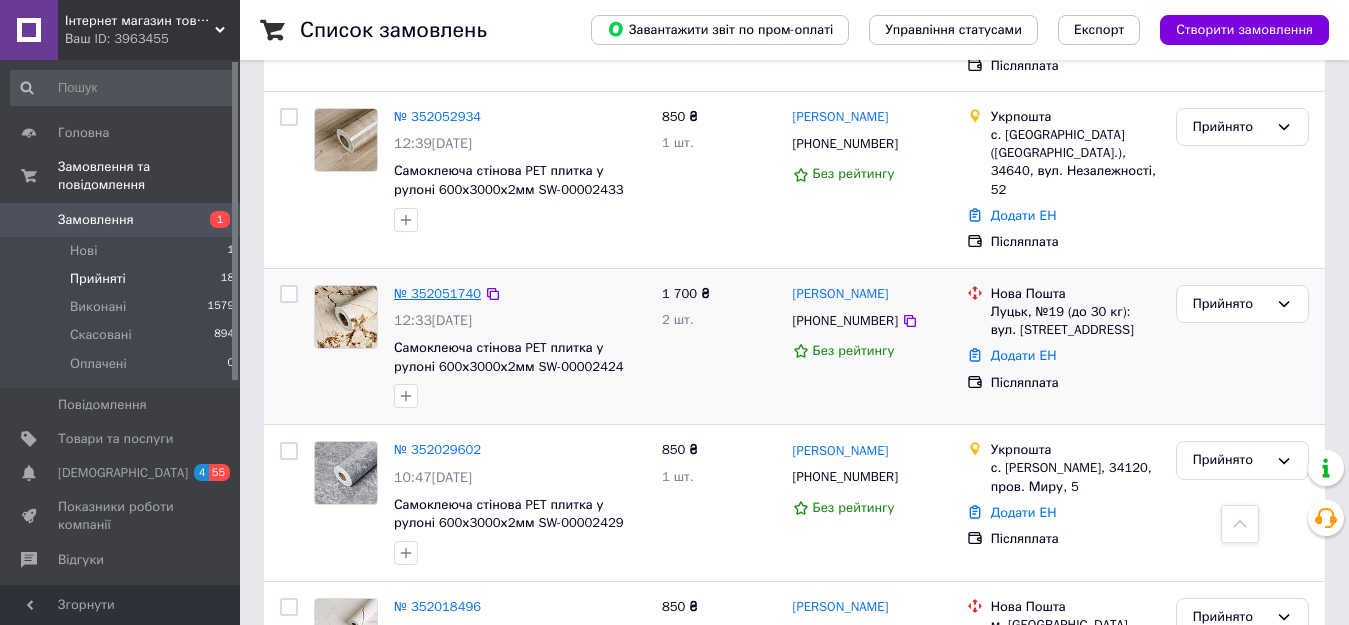 click on "№ 352051740" at bounding box center [437, 293] 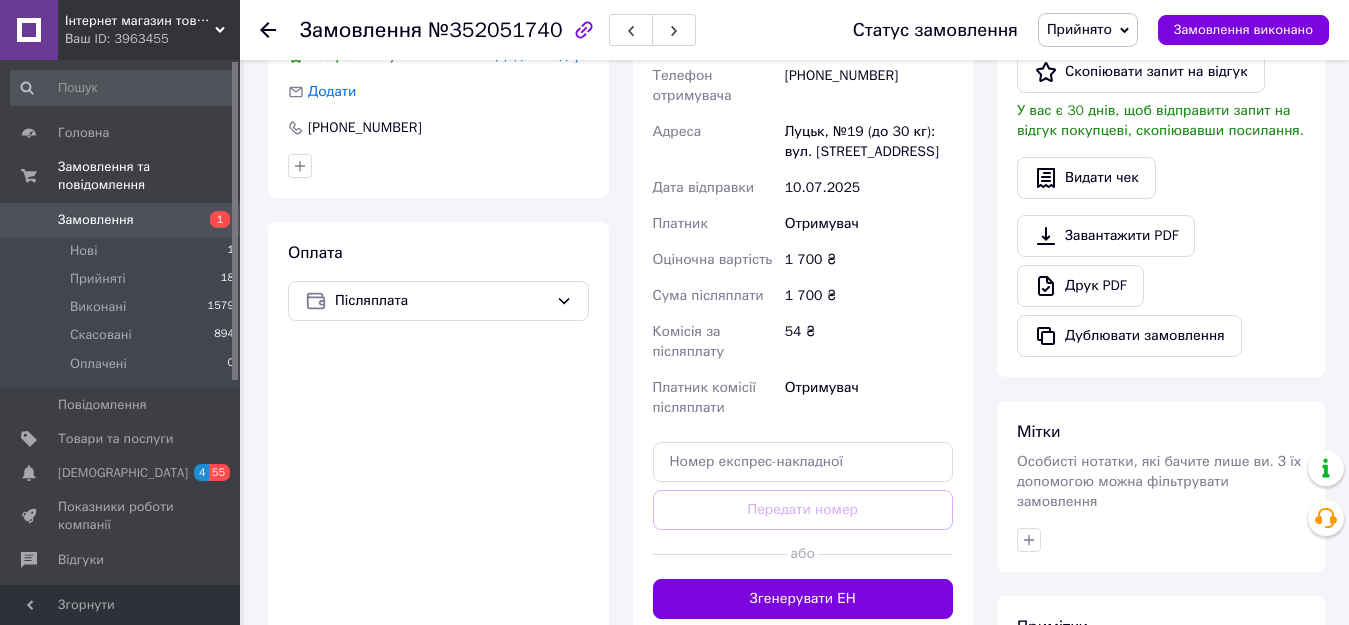 scroll, scrollTop: 600, scrollLeft: 0, axis: vertical 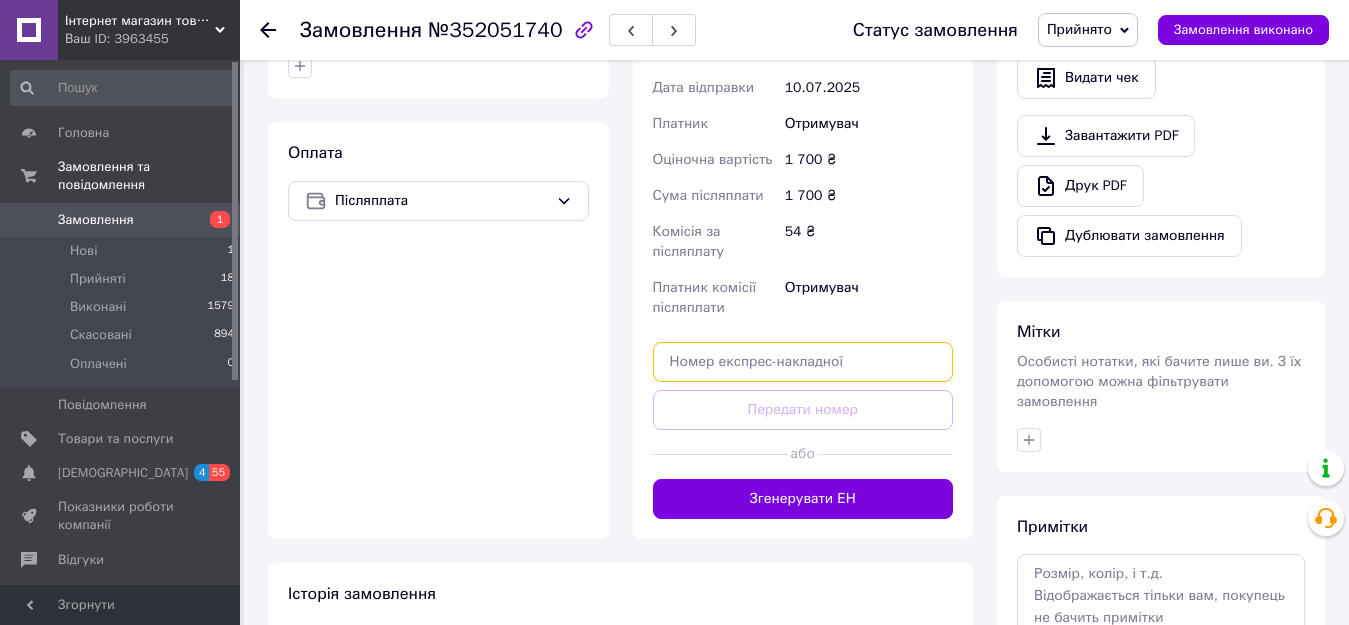paste on "20451203282965" 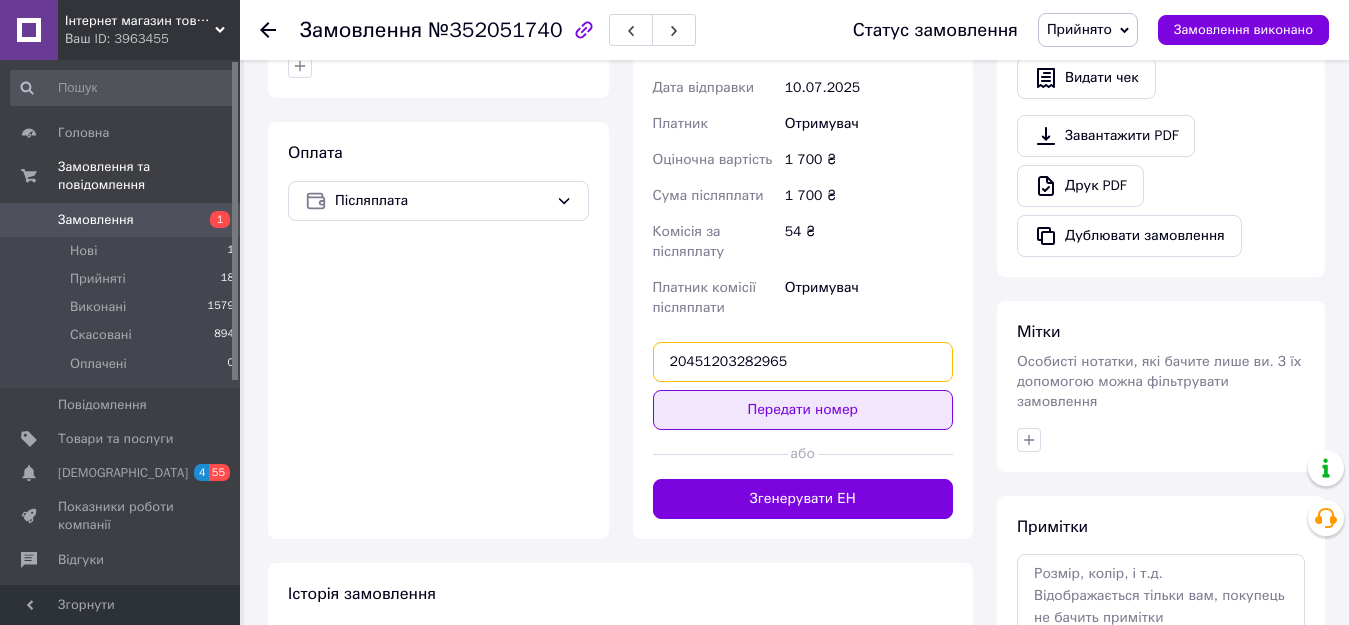 type on "20451203282965" 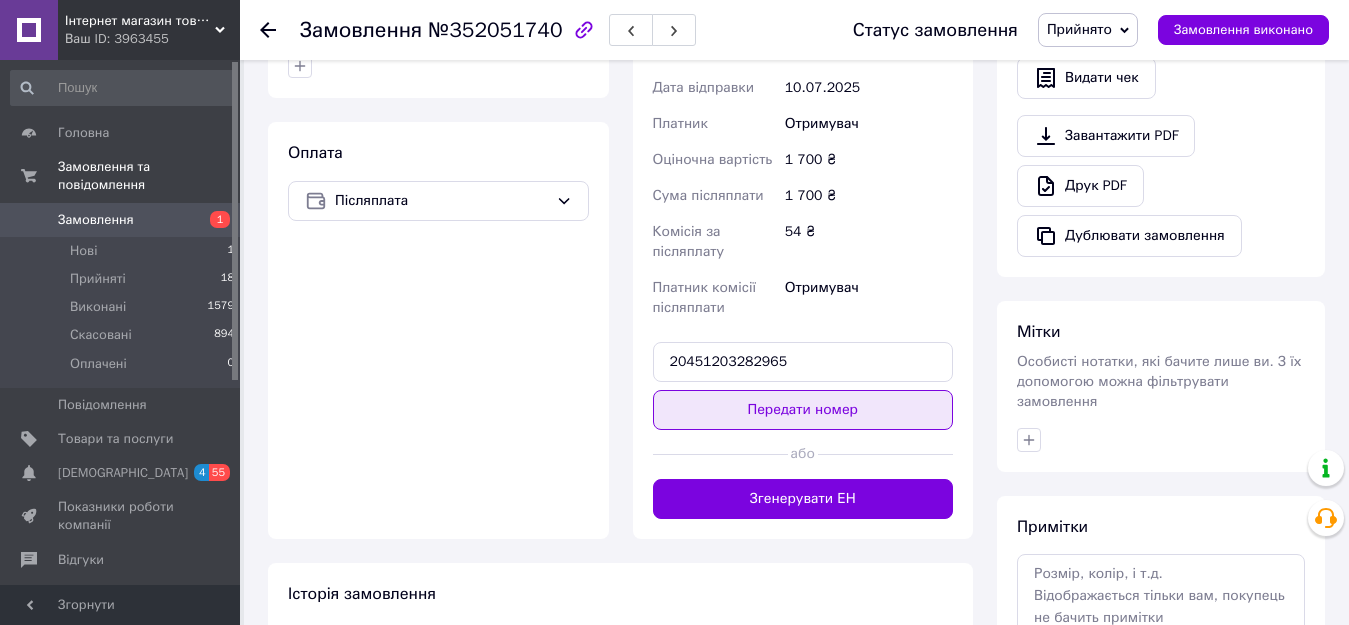 click on "Передати номер" at bounding box center [803, 410] 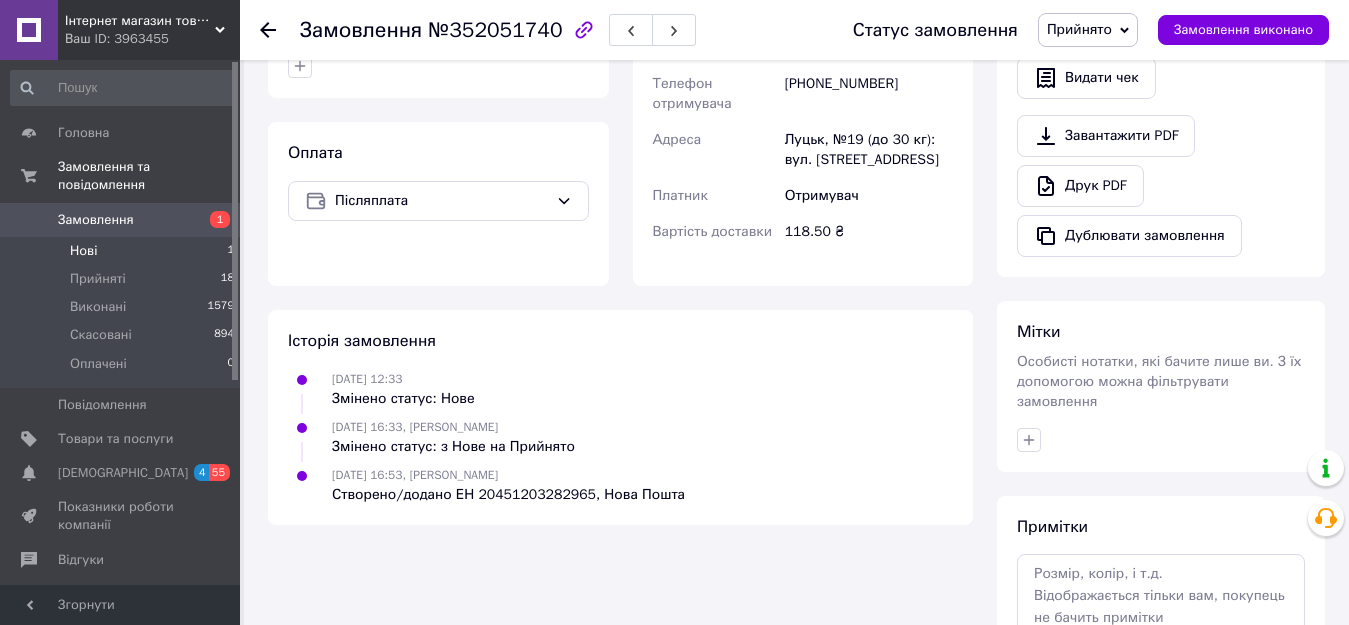 click on "Нові 1" at bounding box center (123, 251) 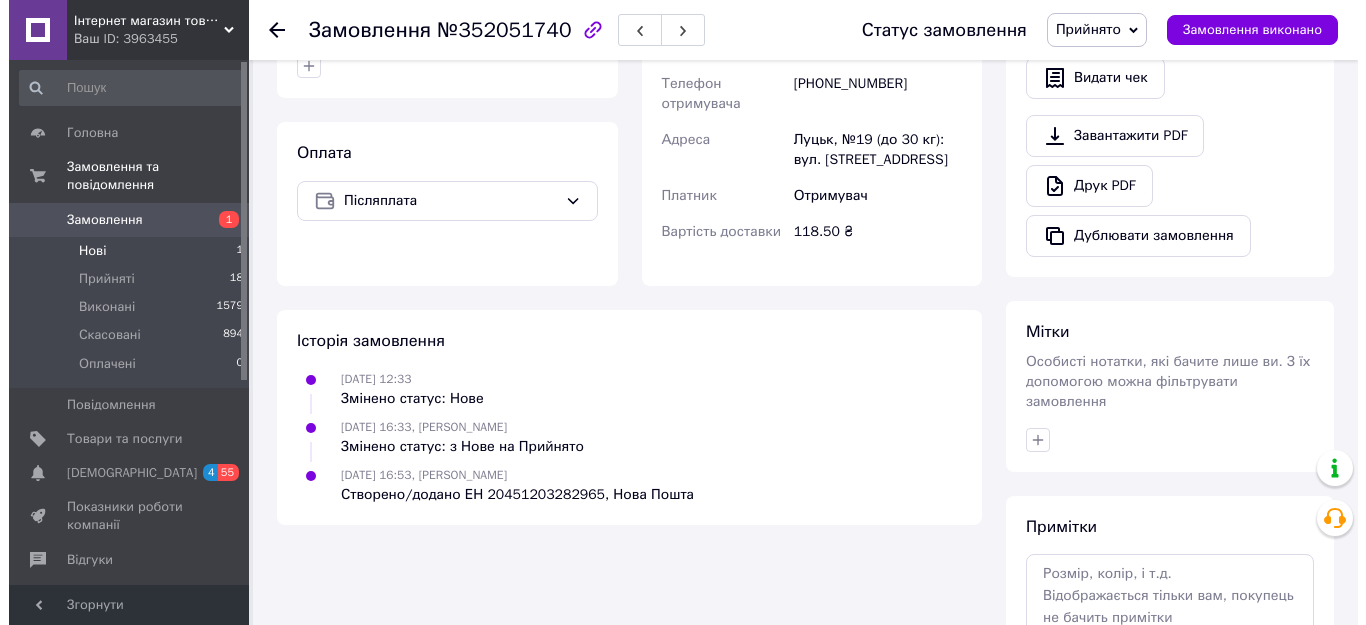 scroll, scrollTop: 0, scrollLeft: 0, axis: both 